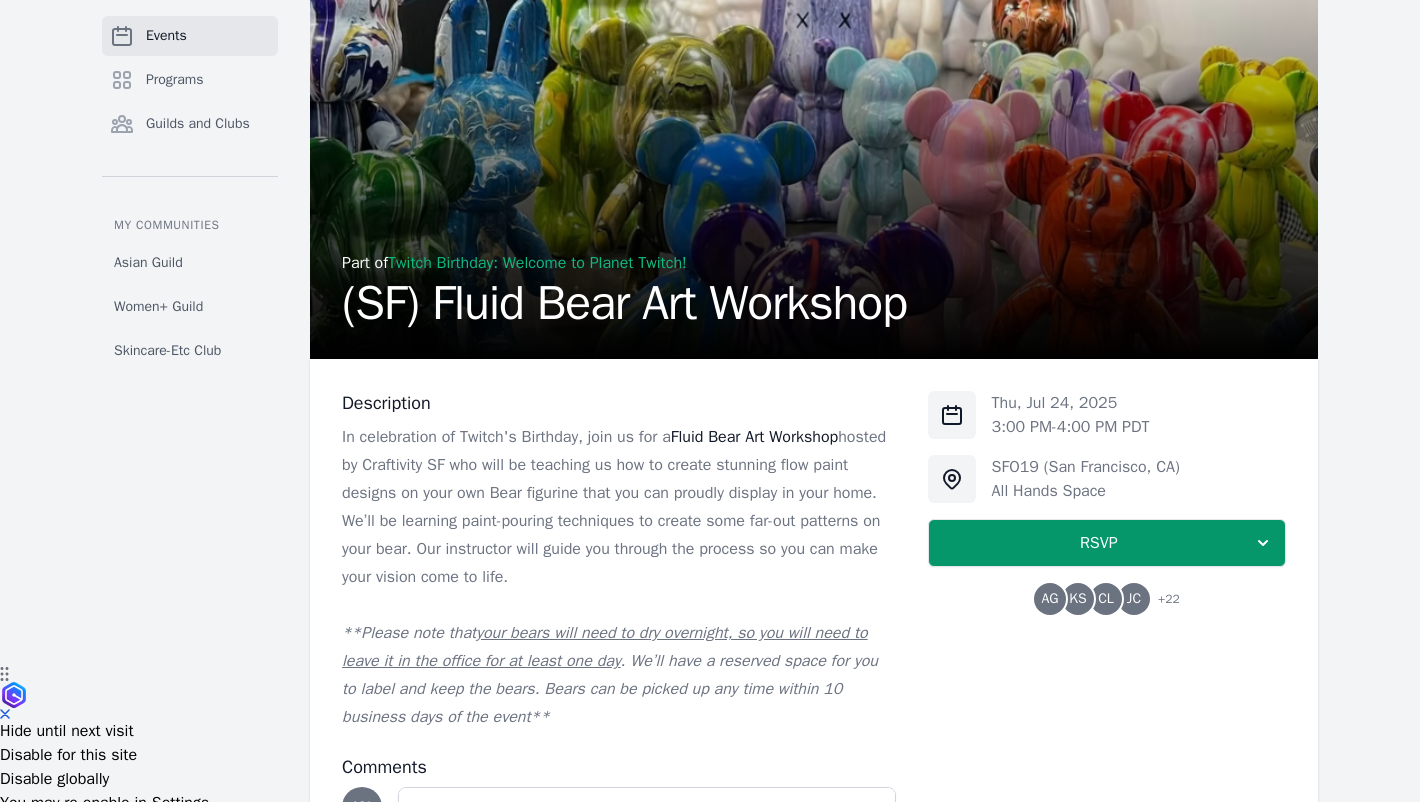 scroll, scrollTop: 0, scrollLeft: 0, axis: both 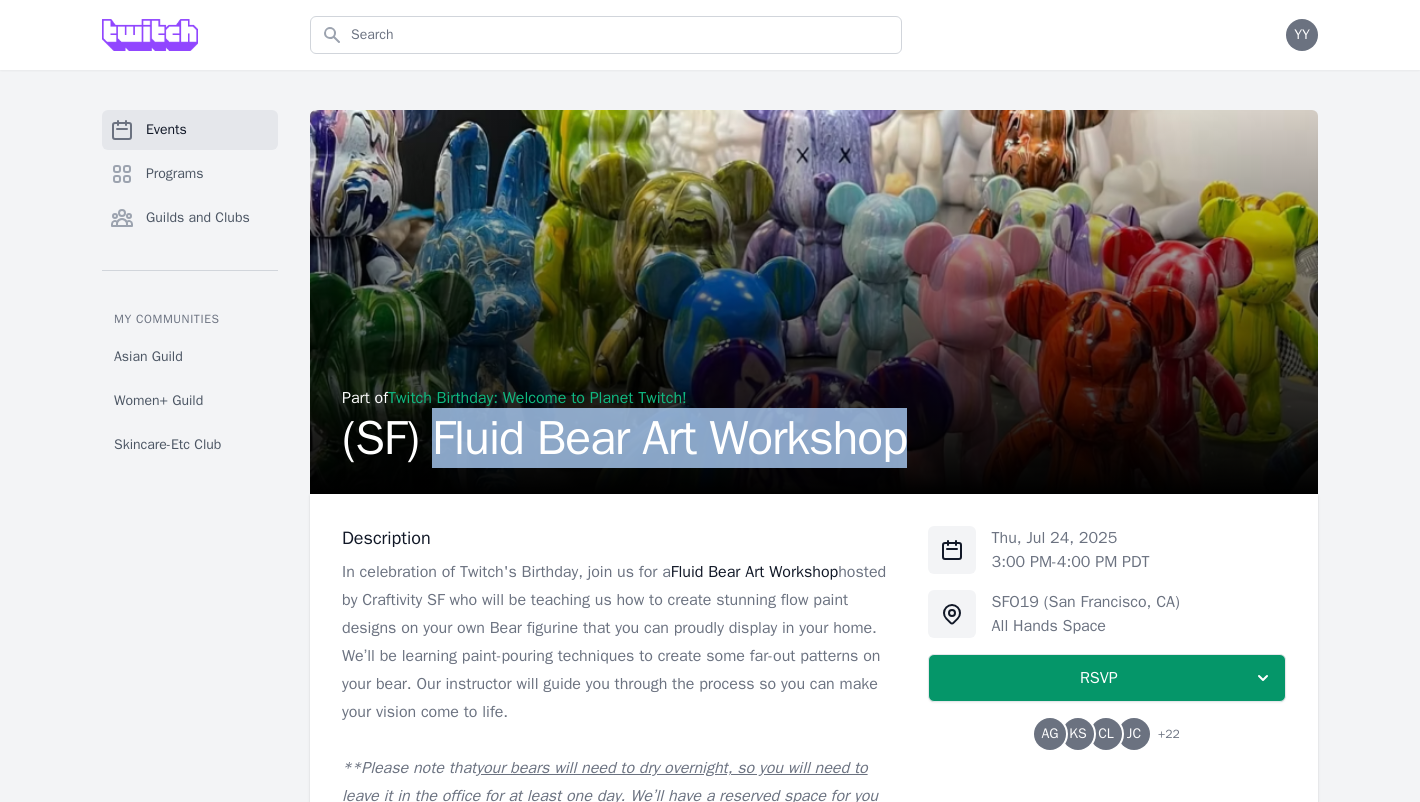 drag, startPoint x: 446, startPoint y: 439, endPoint x: 1075, endPoint y: 456, distance: 629.2297 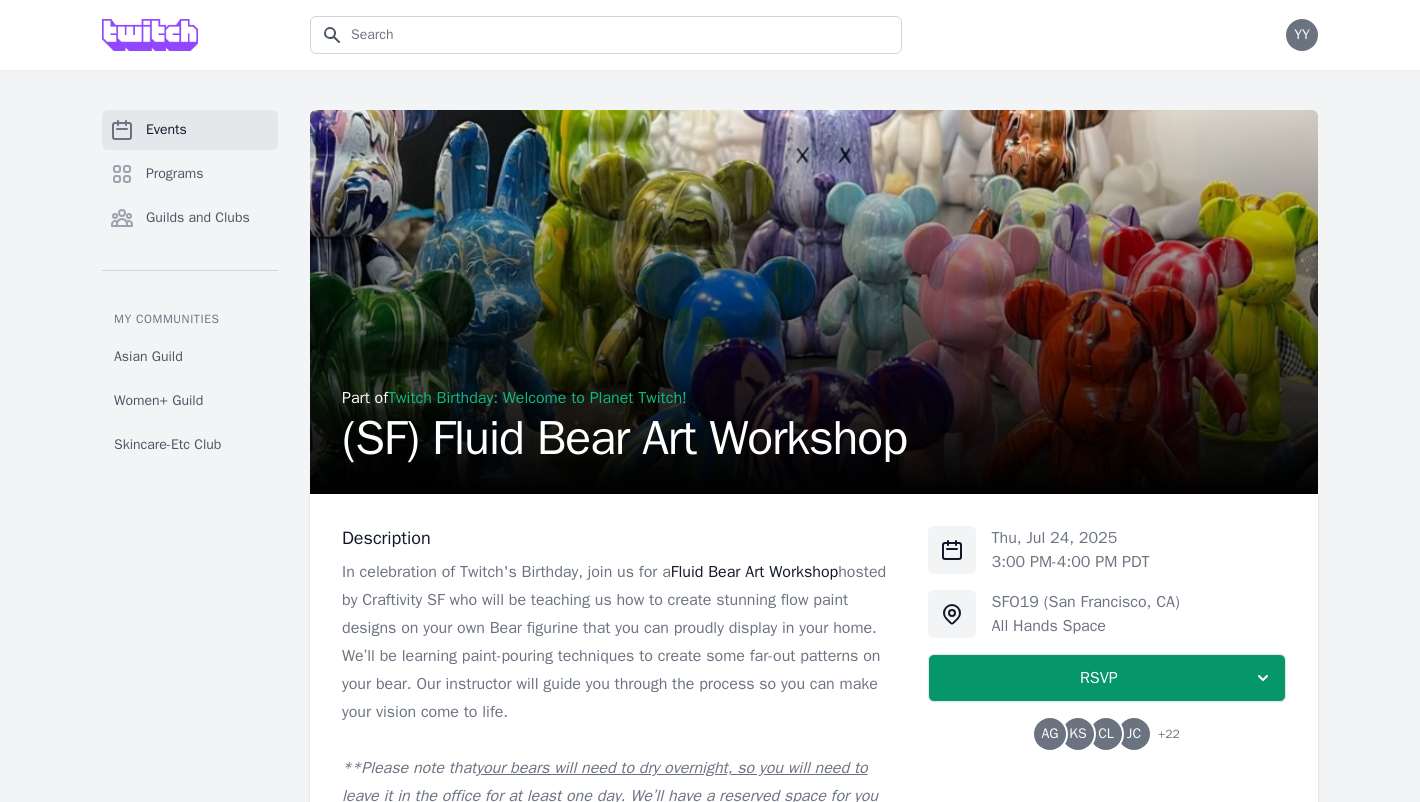 click at bounding box center [606, 35] 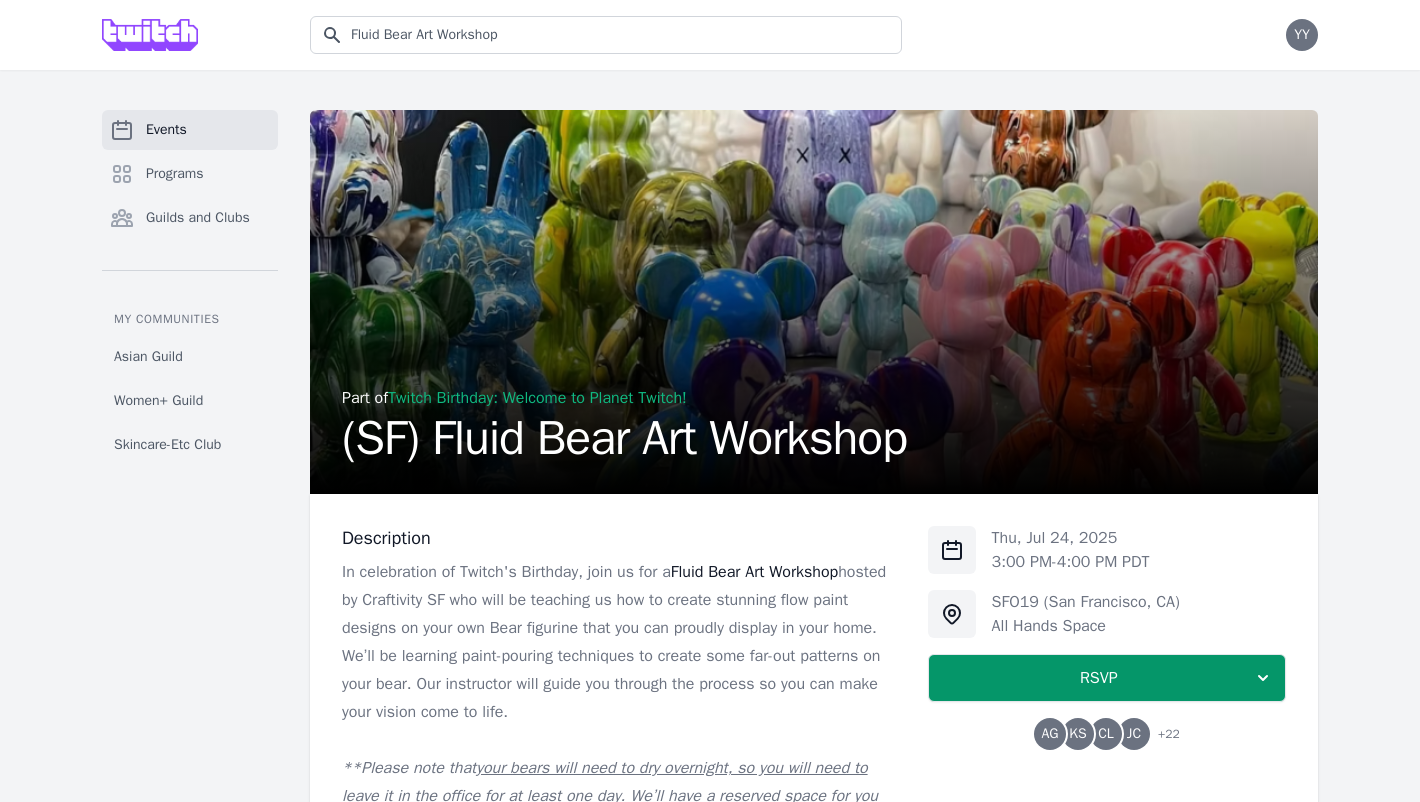 type on "Fluid Bear Art Workshop" 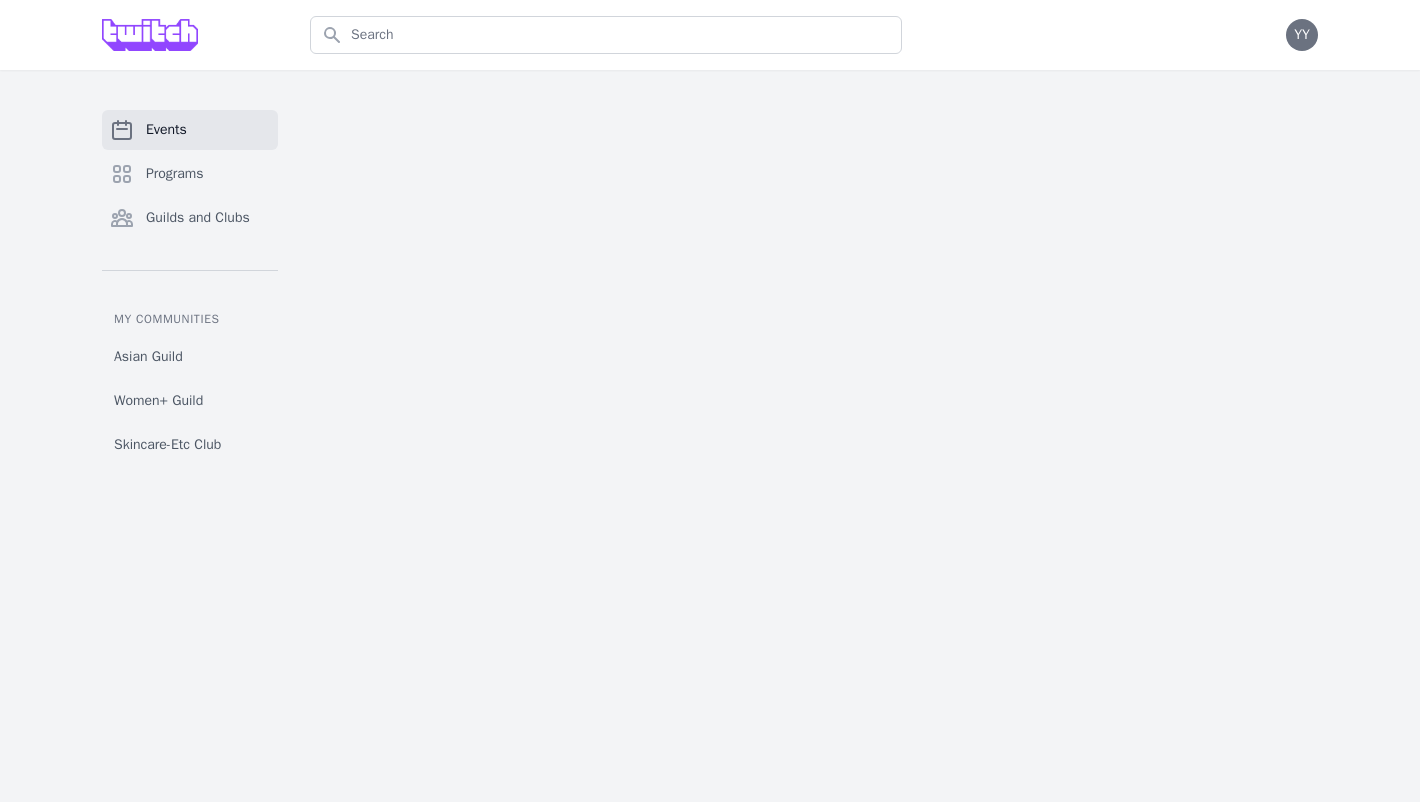 scroll, scrollTop: 0, scrollLeft: 0, axis: both 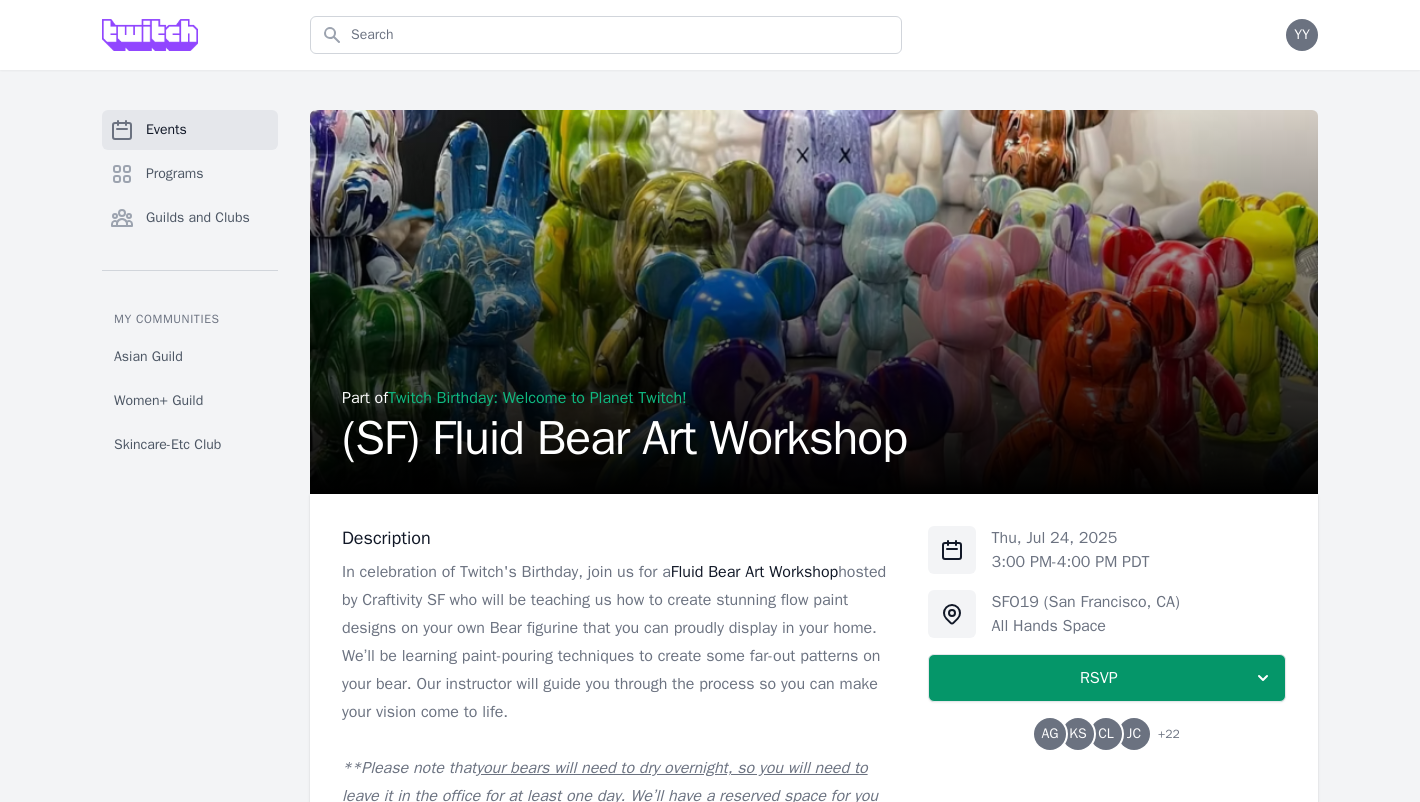 click on "Programs" at bounding box center [175, 174] 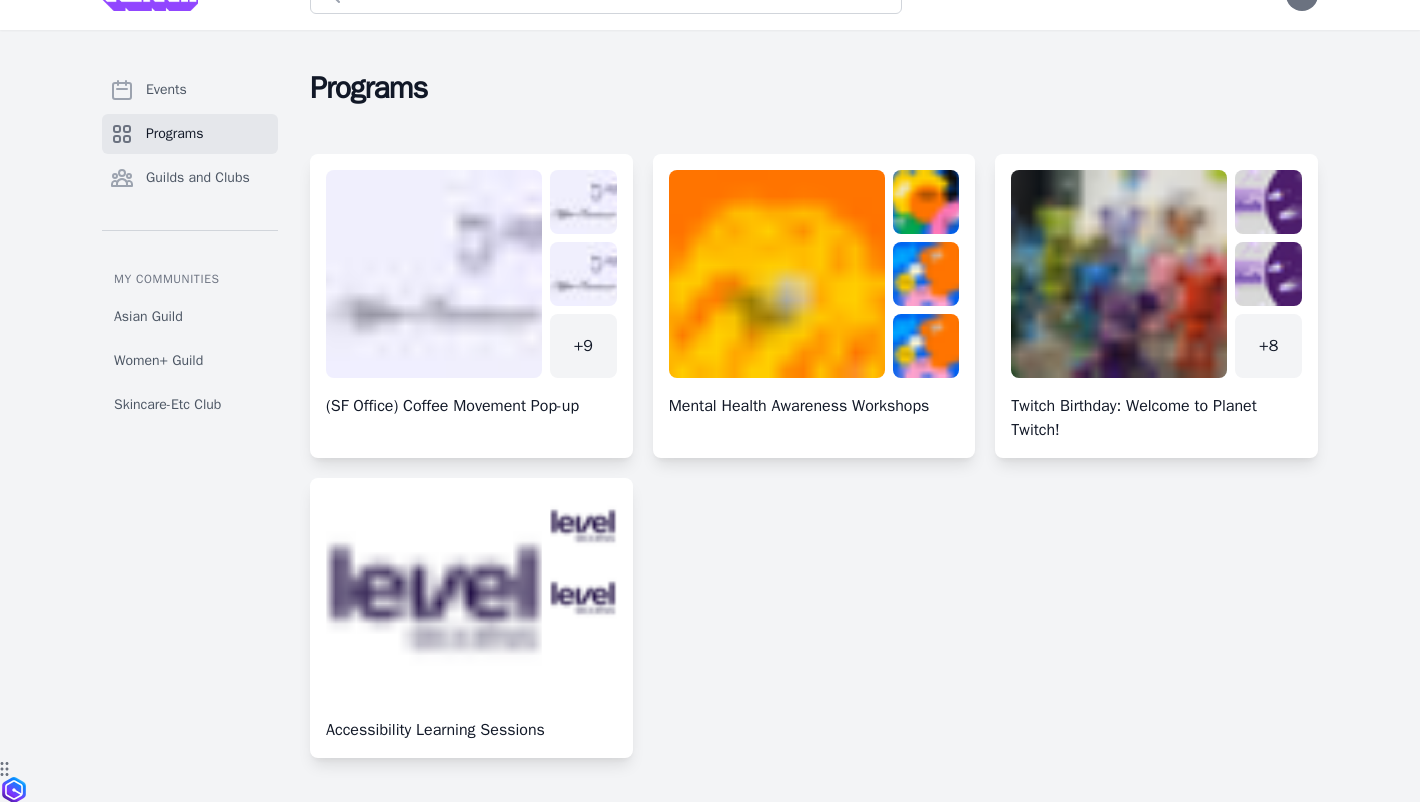 scroll, scrollTop: 44, scrollLeft: 0, axis: vertical 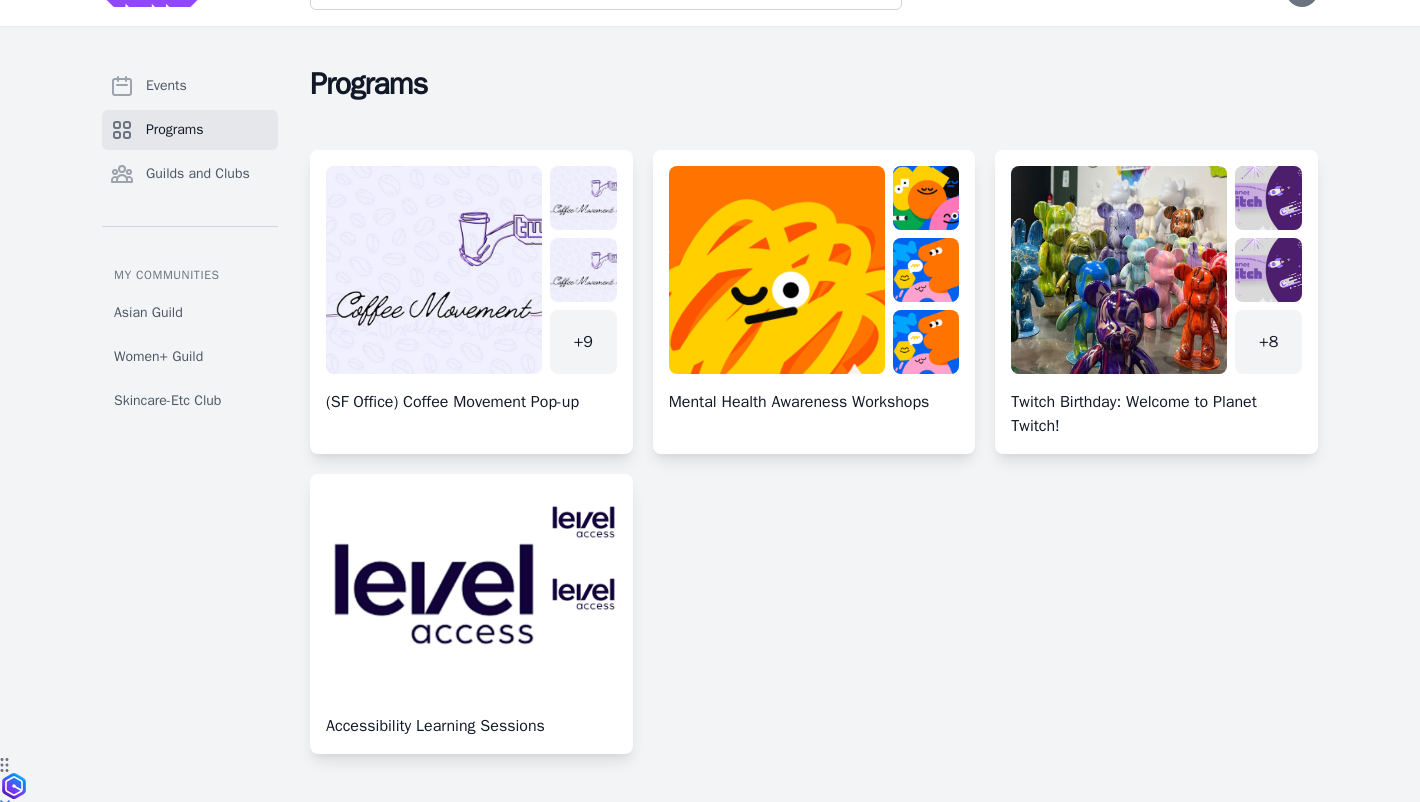 click at bounding box center (1156, 310) 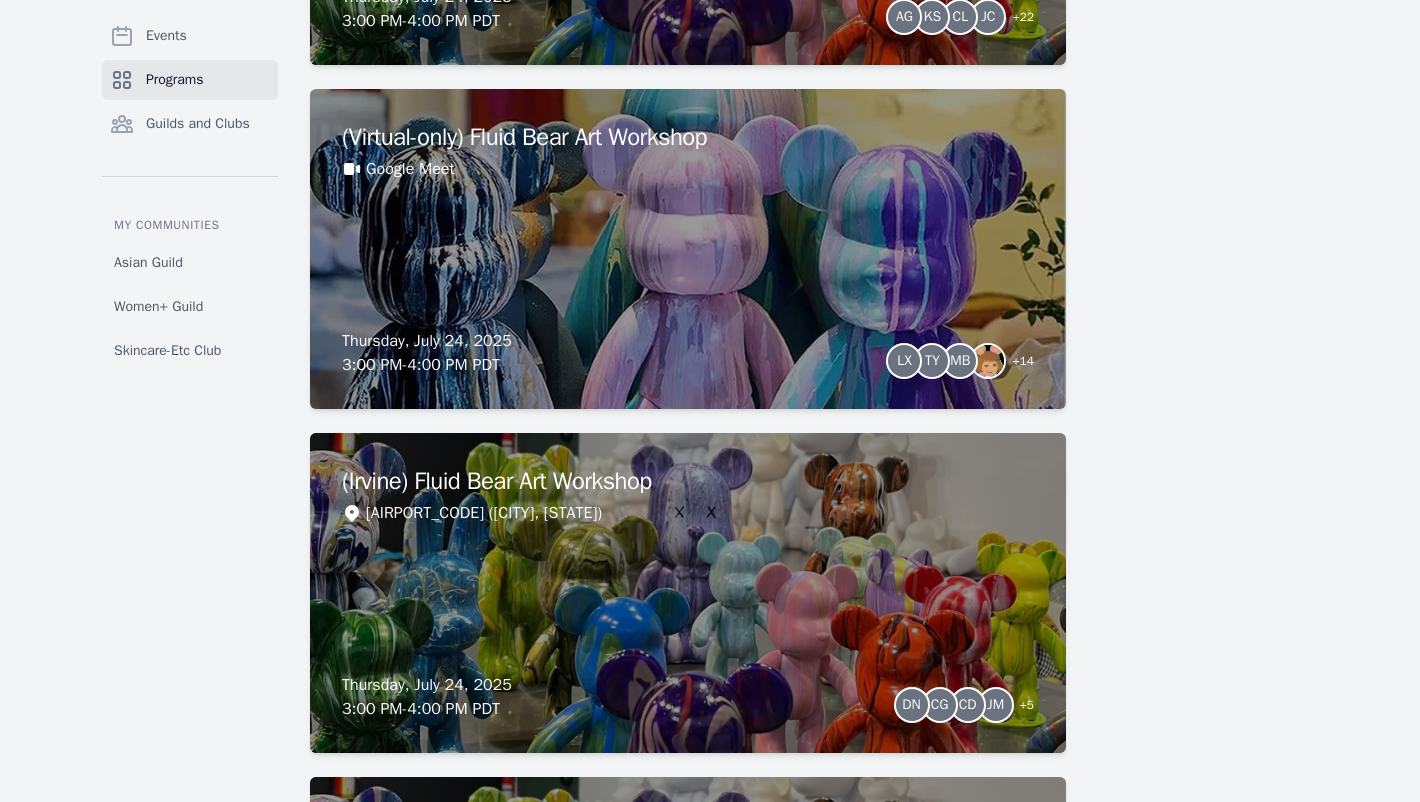 scroll, scrollTop: 1586, scrollLeft: 0, axis: vertical 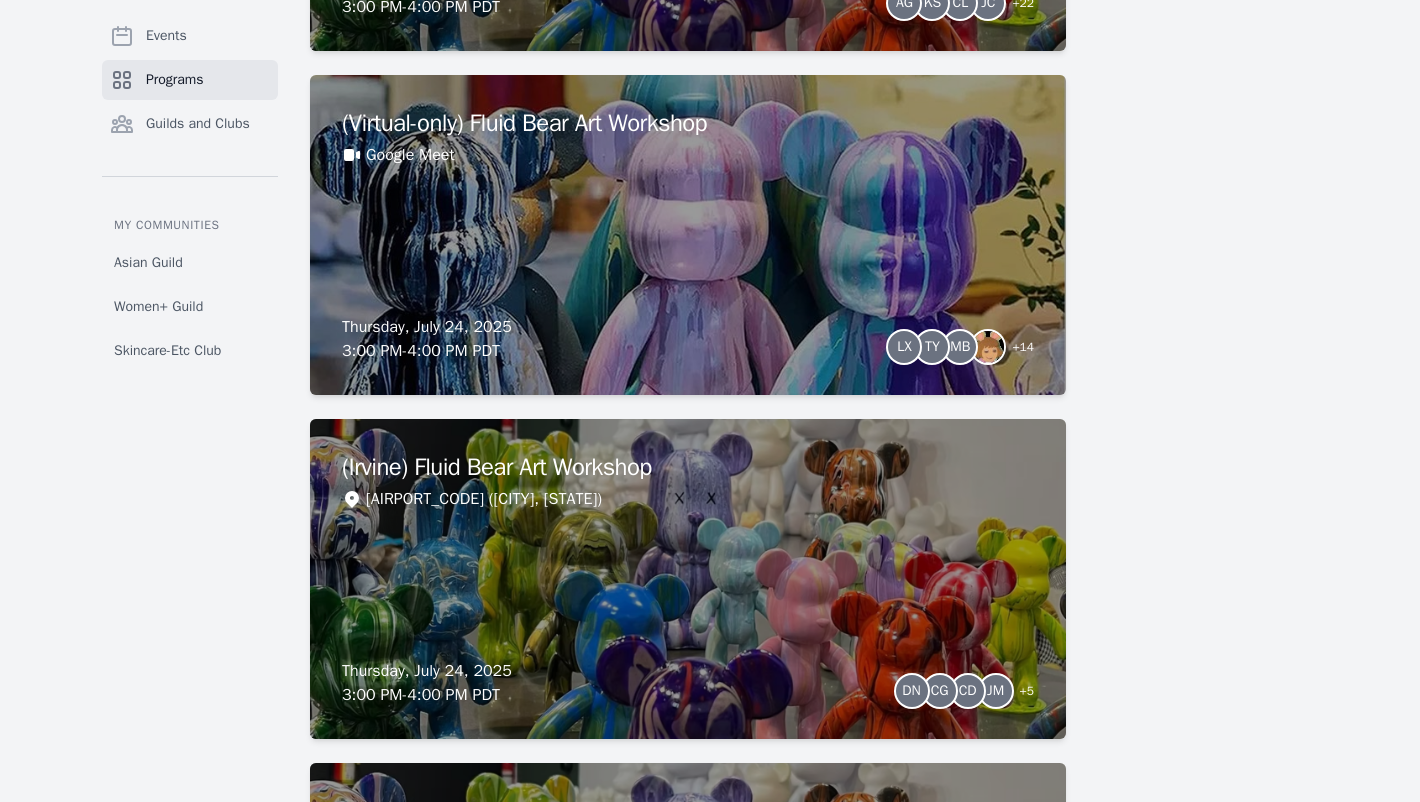 click on "(Virtual-only) [PRODUCT] [EVENT] [SERVICE] [DAY], [DATE] [TIME] - [TIME] [TIMEZONE] LX TY MB + 14" at bounding box center (688, 235) 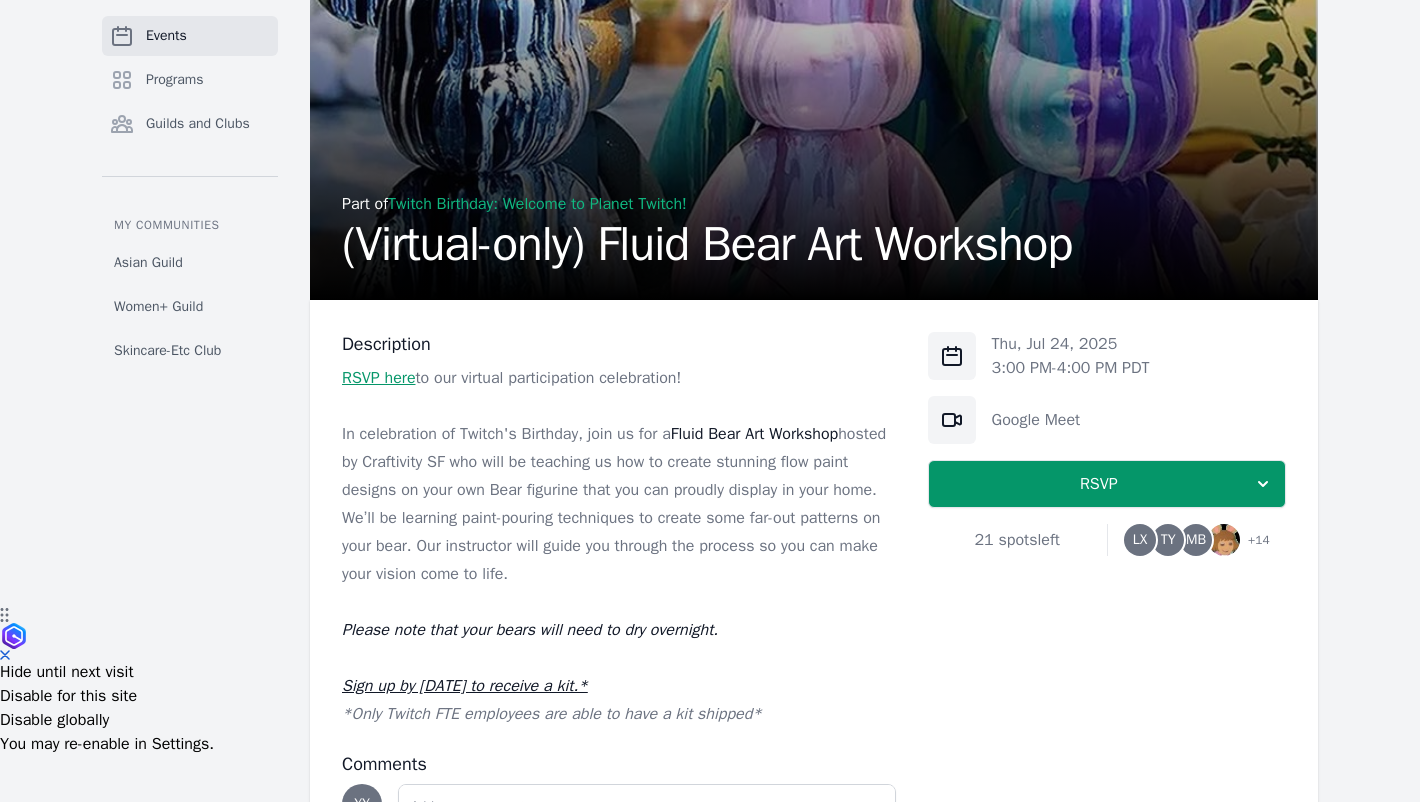 scroll, scrollTop: 266, scrollLeft: 0, axis: vertical 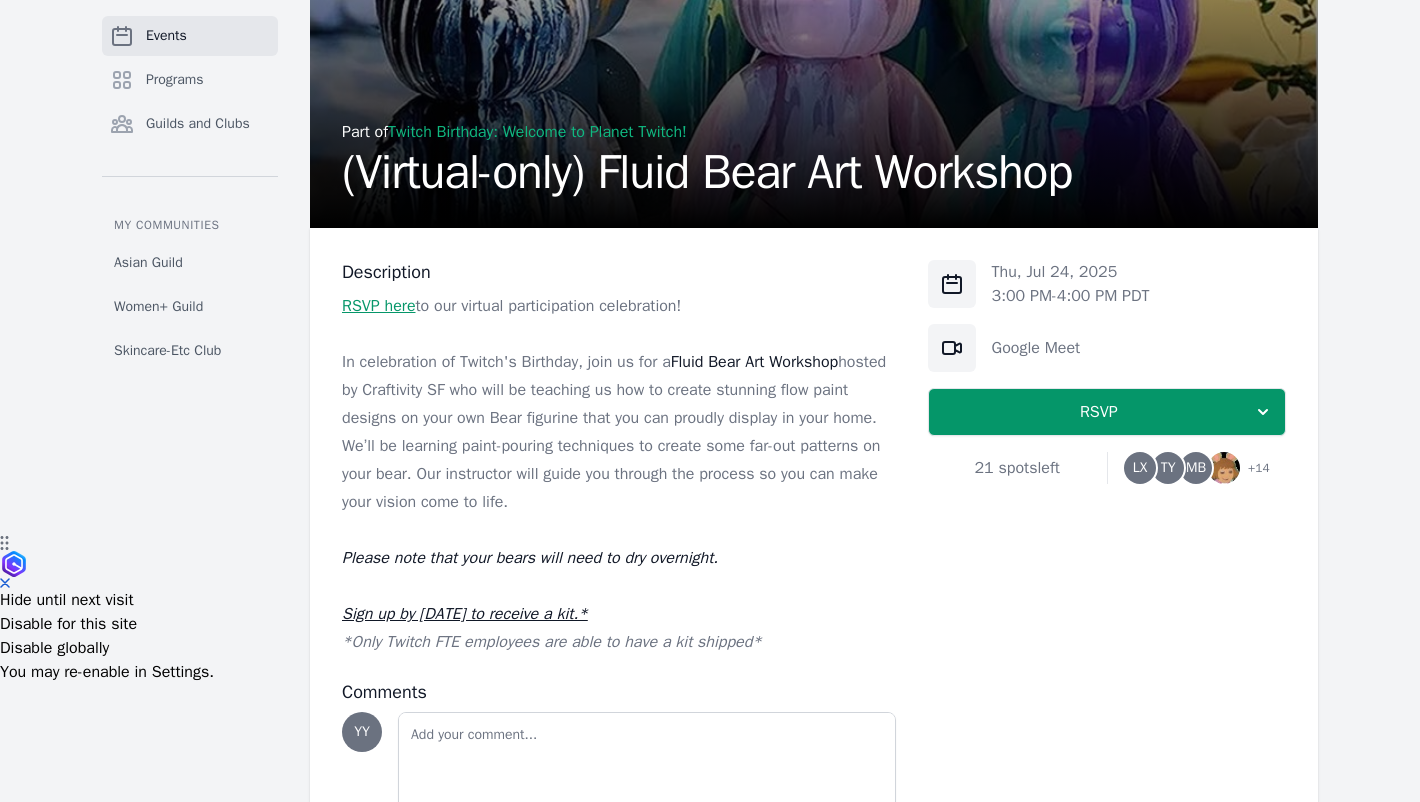 click on "RSVP" at bounding box center (1099, 412) 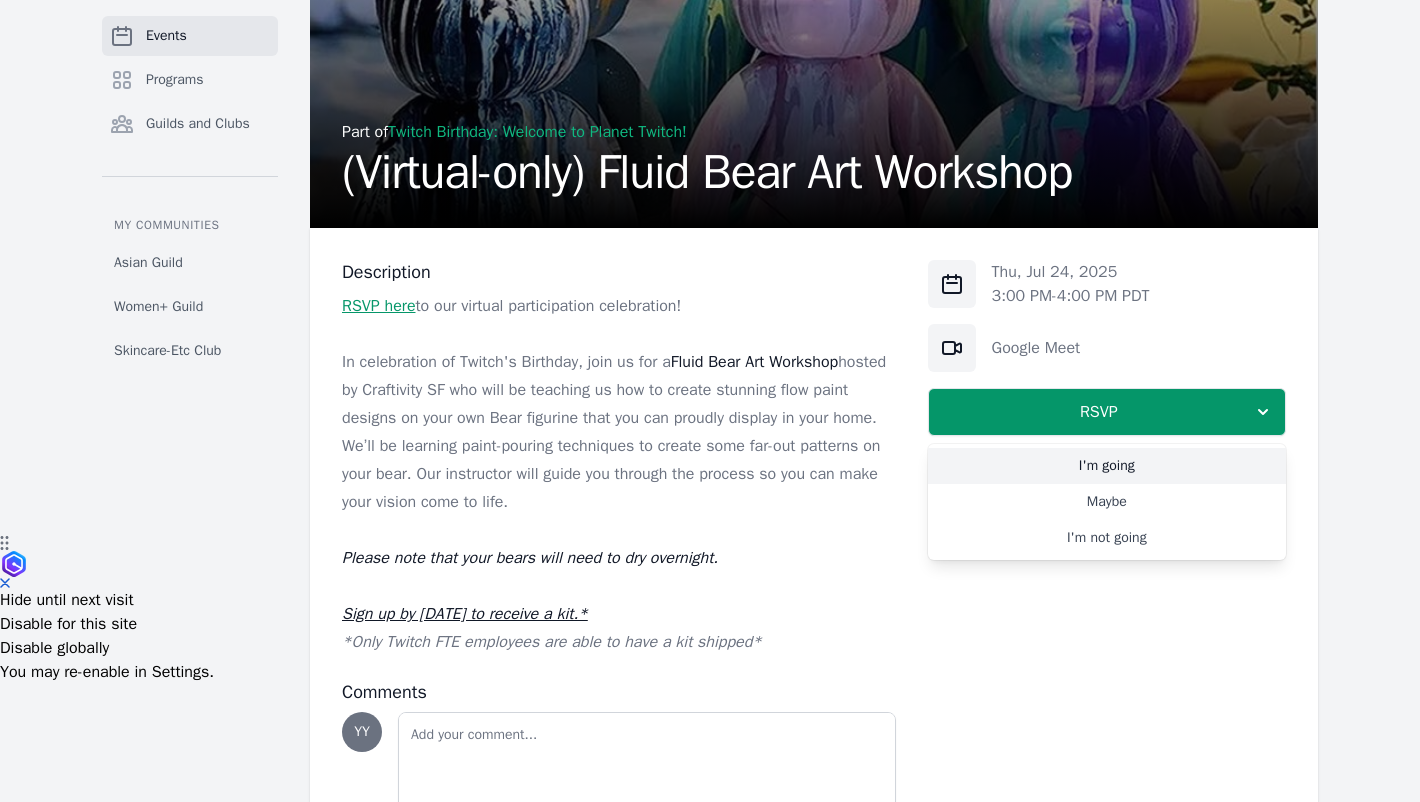 click on "I'm going" at bounding box center [1107, 466] 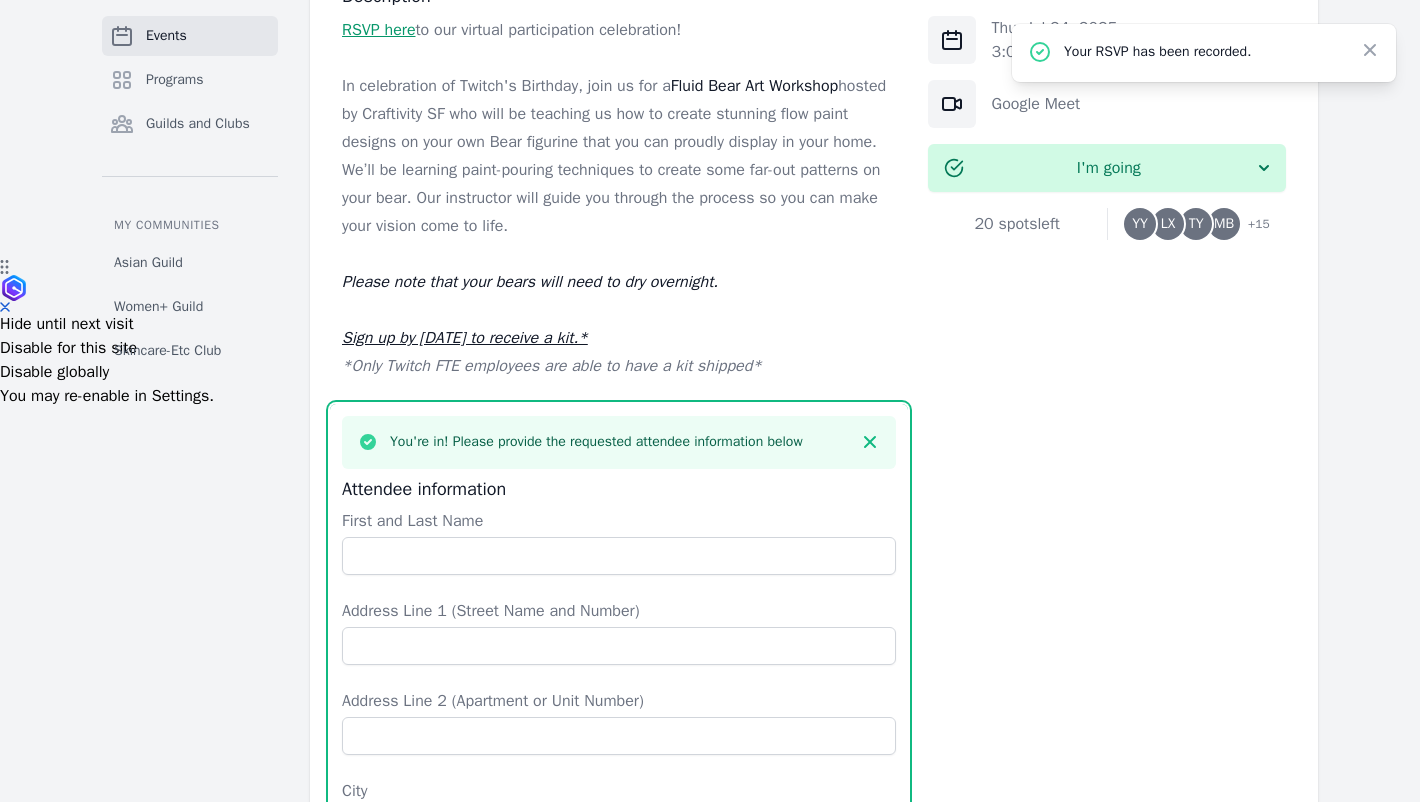 scroll, scrollTop: 623, scrollLeft: 0, axis: vertical 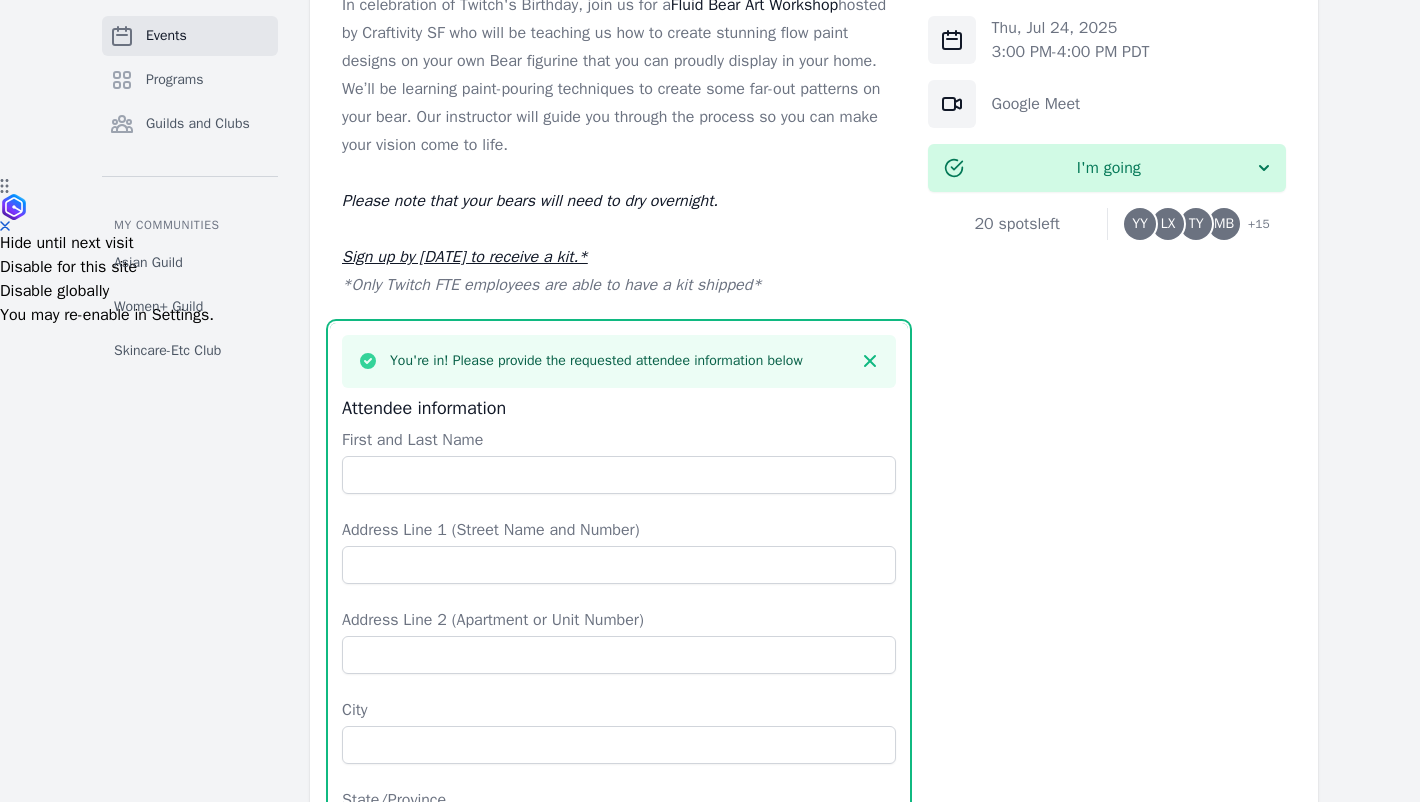 click on "First and Last Name" at bounding box center (619, 475) 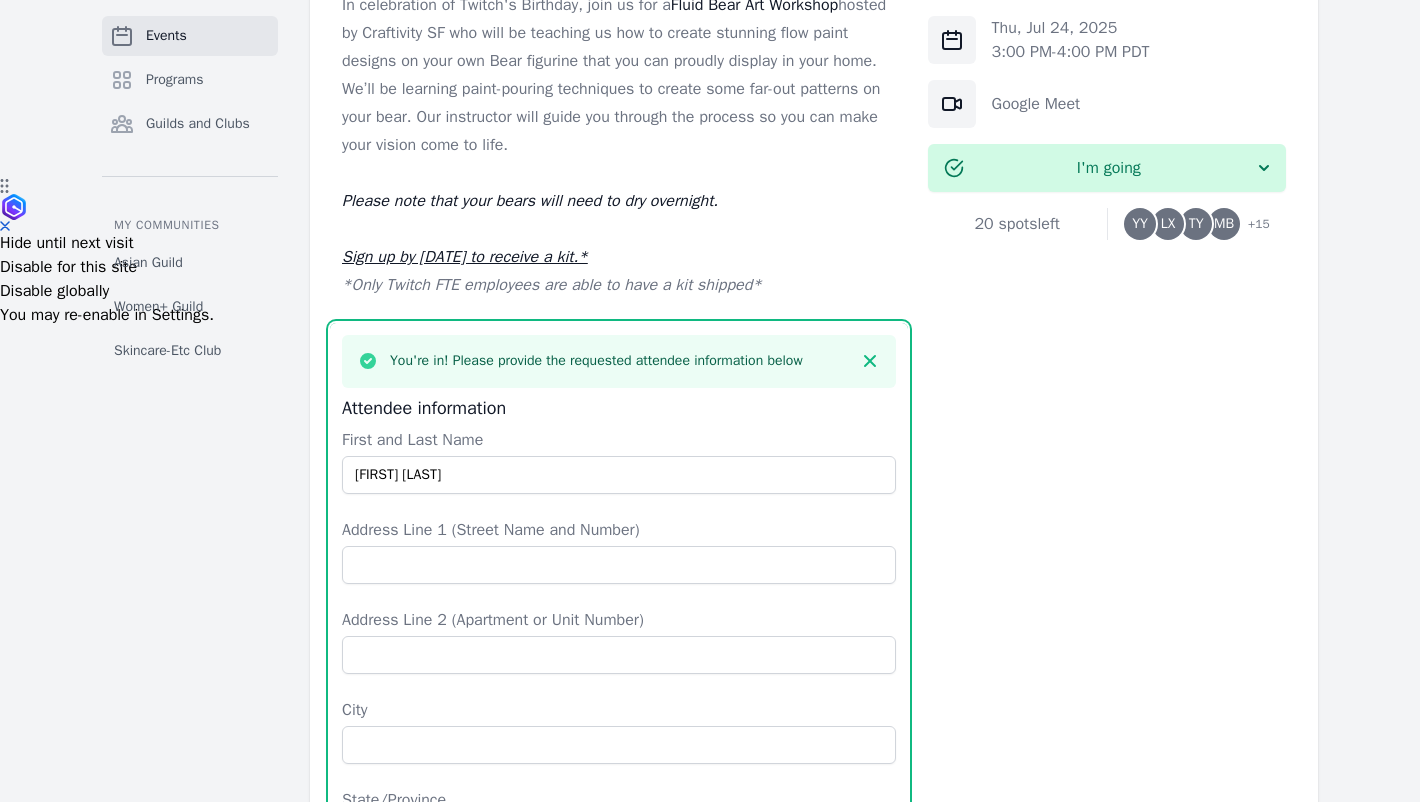 type on "[NUMBER] [STREET]" 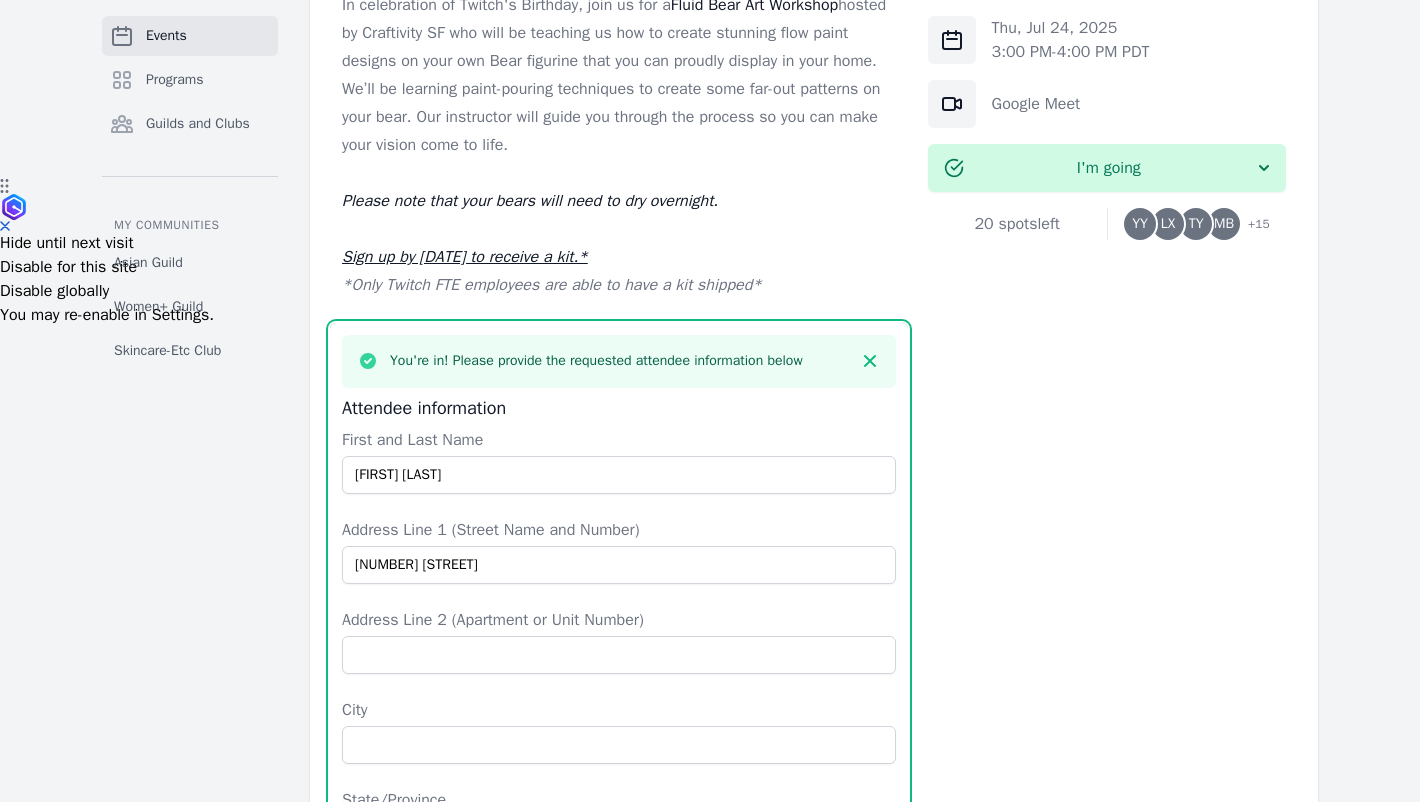 type on "Unit 2" 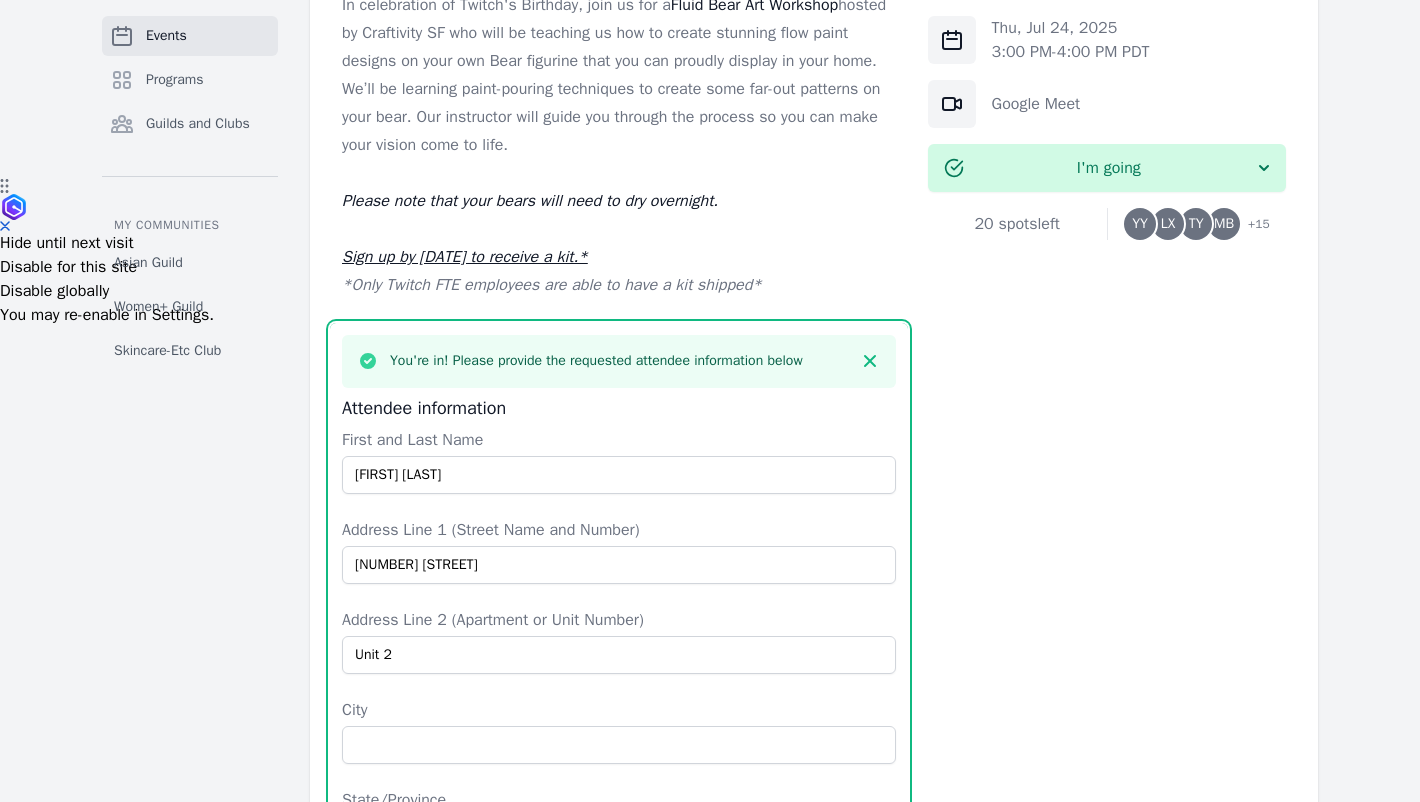 type on "Sunnyvale" 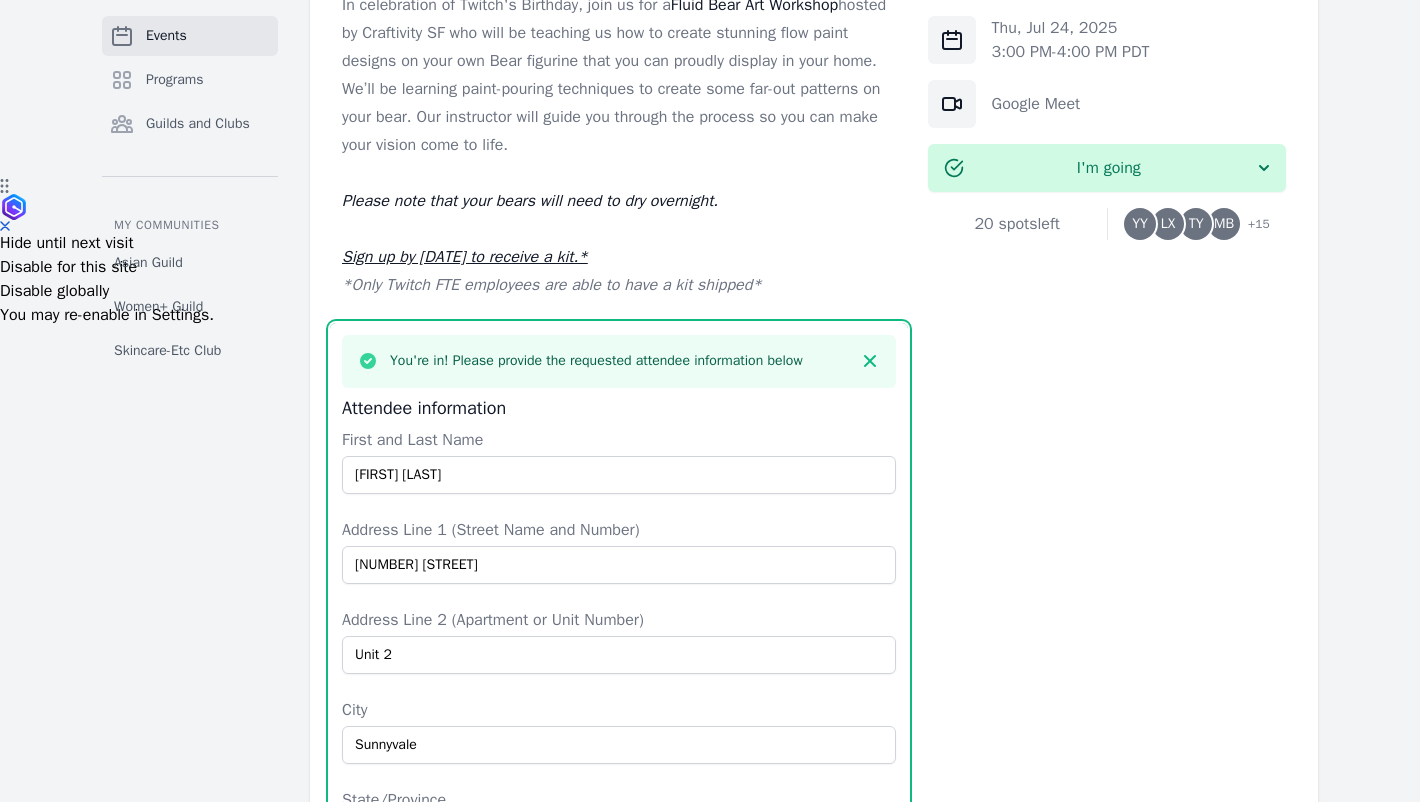 type on "CA" 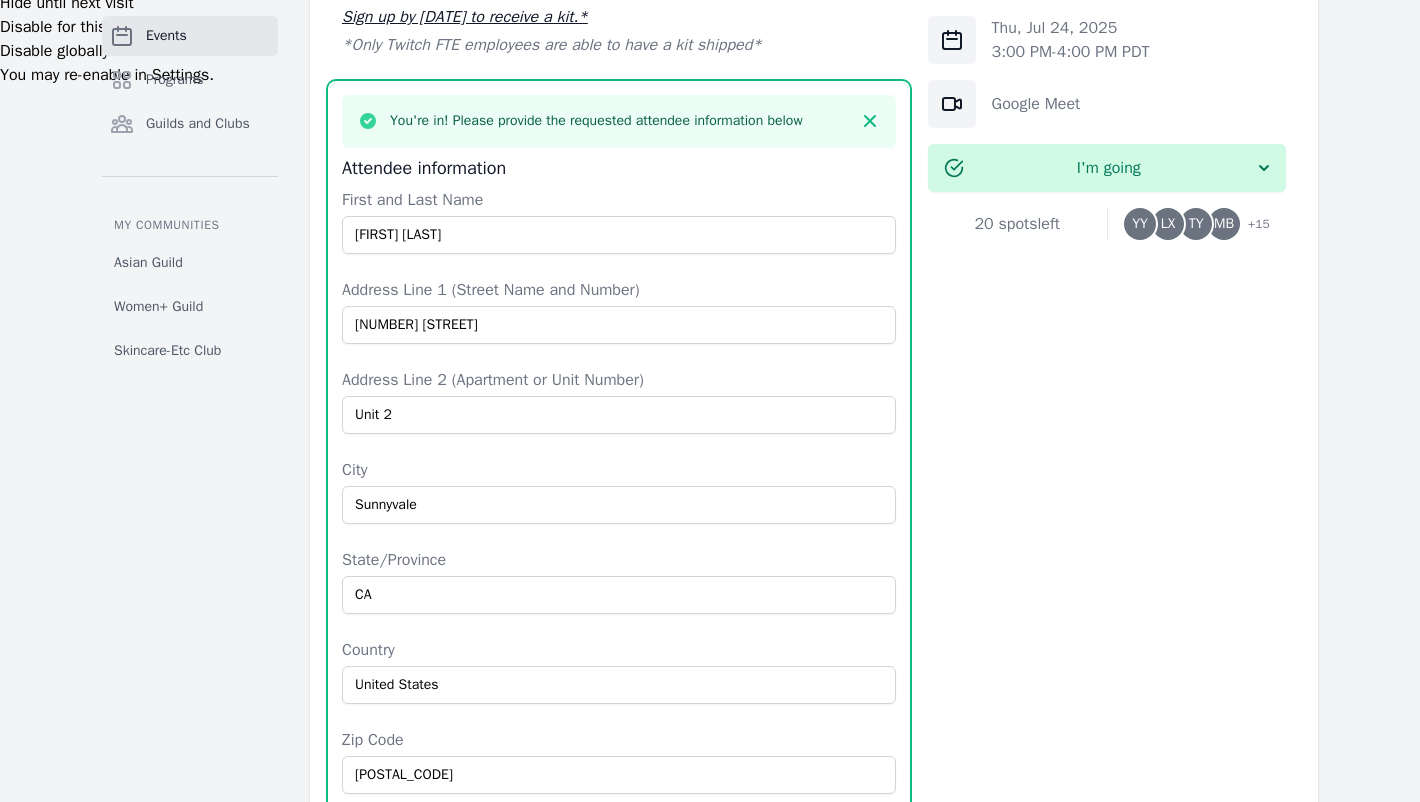scroll, scrollTop: 1004, scrollLeft: 0, axis: vertical 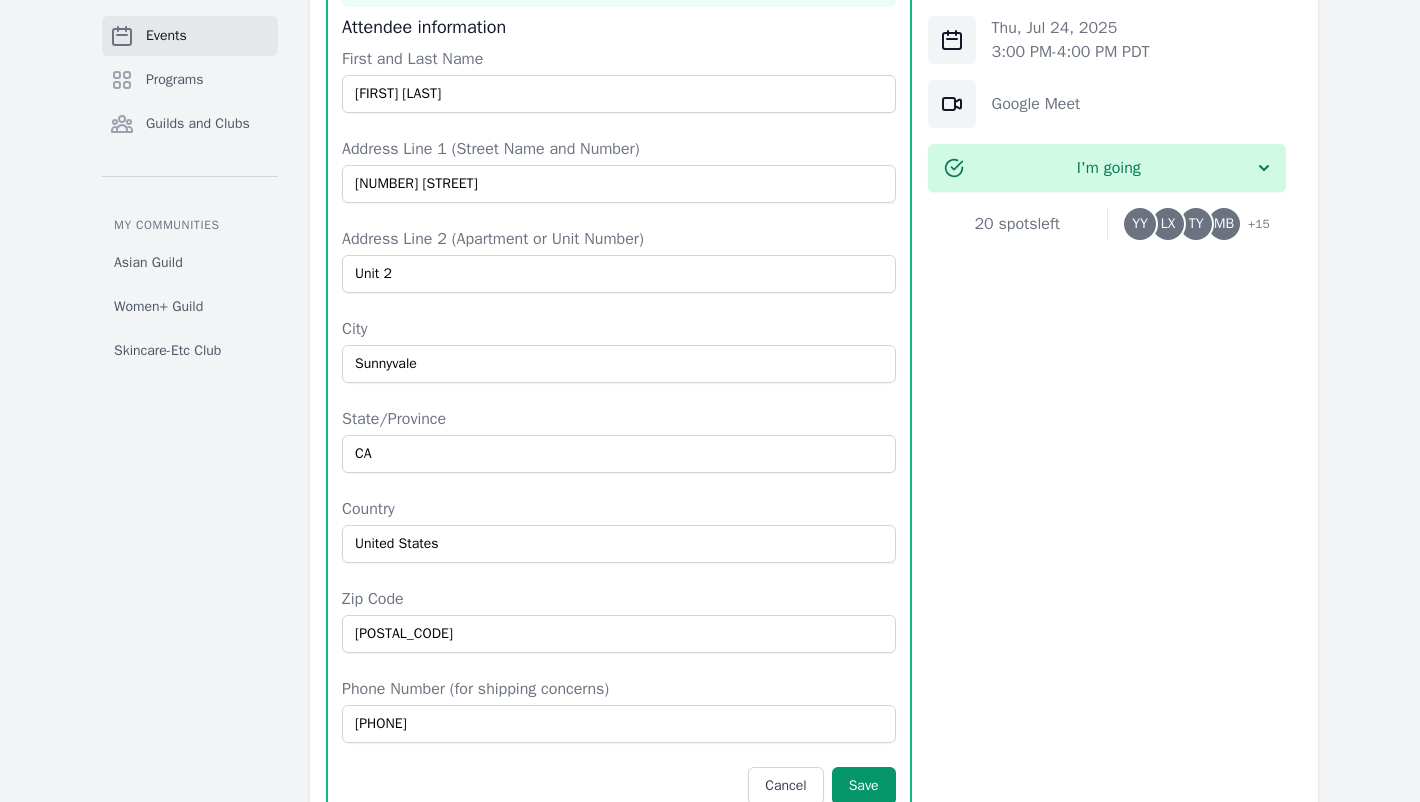 click on "[DAY], [DATE] [TIME] - [TIME] [TIMEZONE] [SERVICE] I'm going 20 spots left YY LX TY MB + 15" at bounding box center (1107, 267) 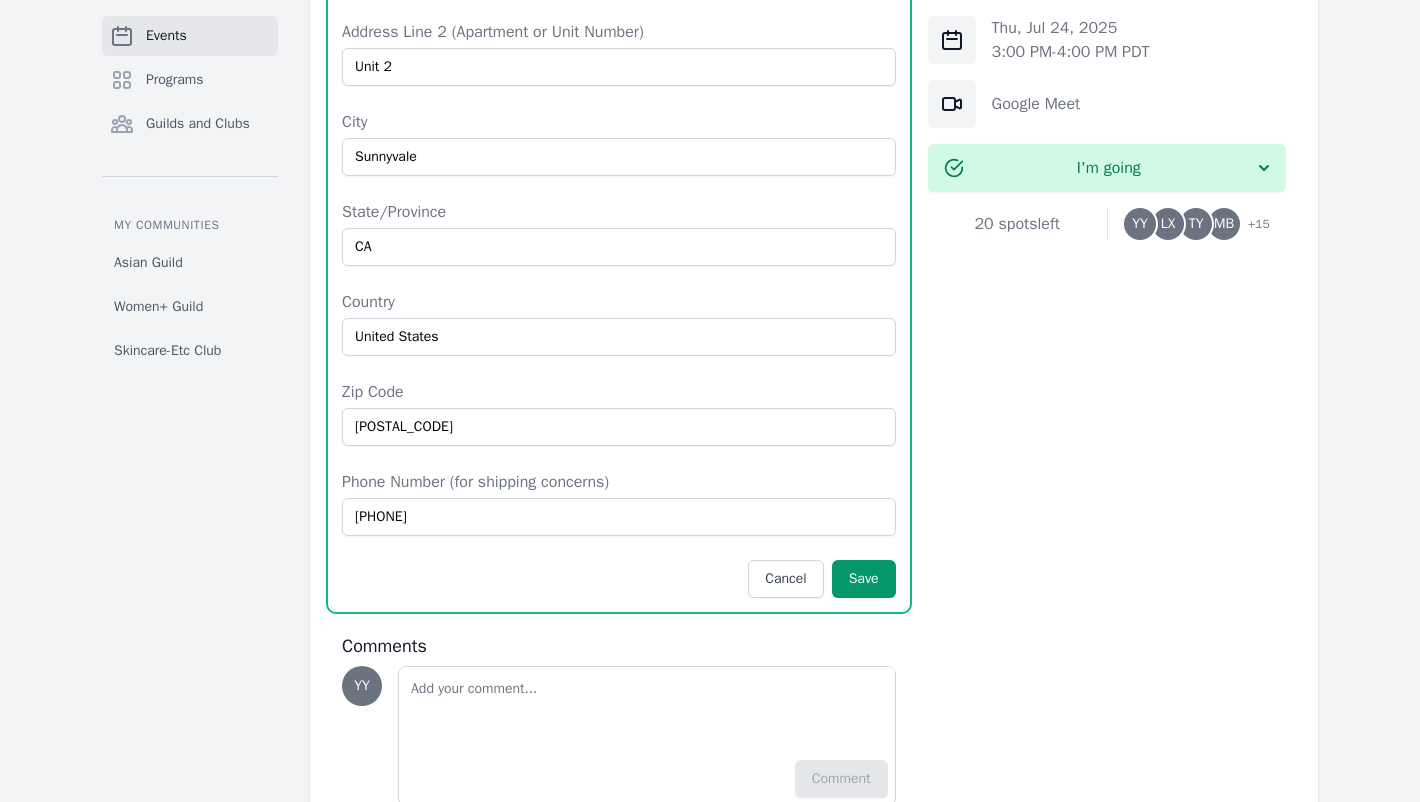 scroll, scrollTop: 1246, scrollLeft: 0, axis: vertical 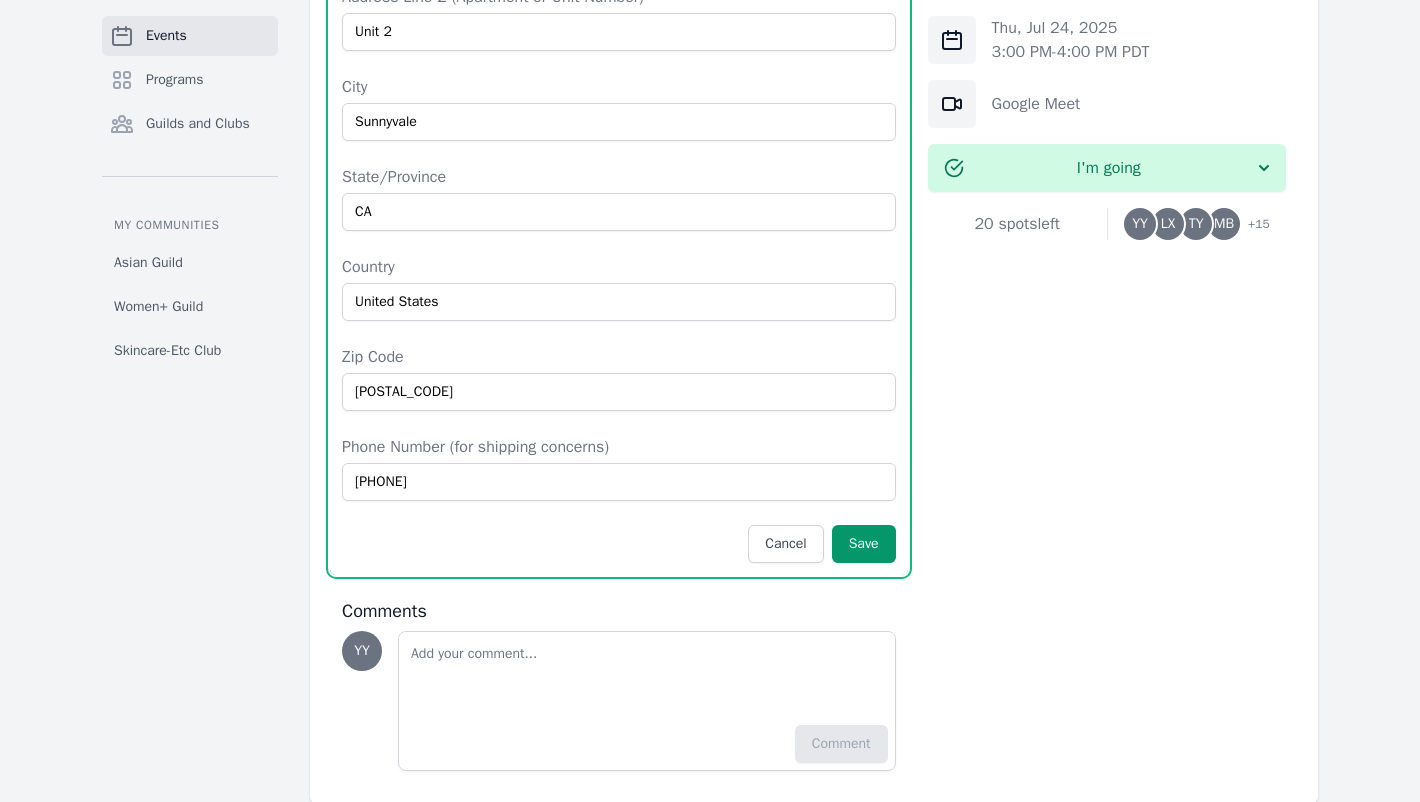 click on "Save" at bounding box center (864, 544) 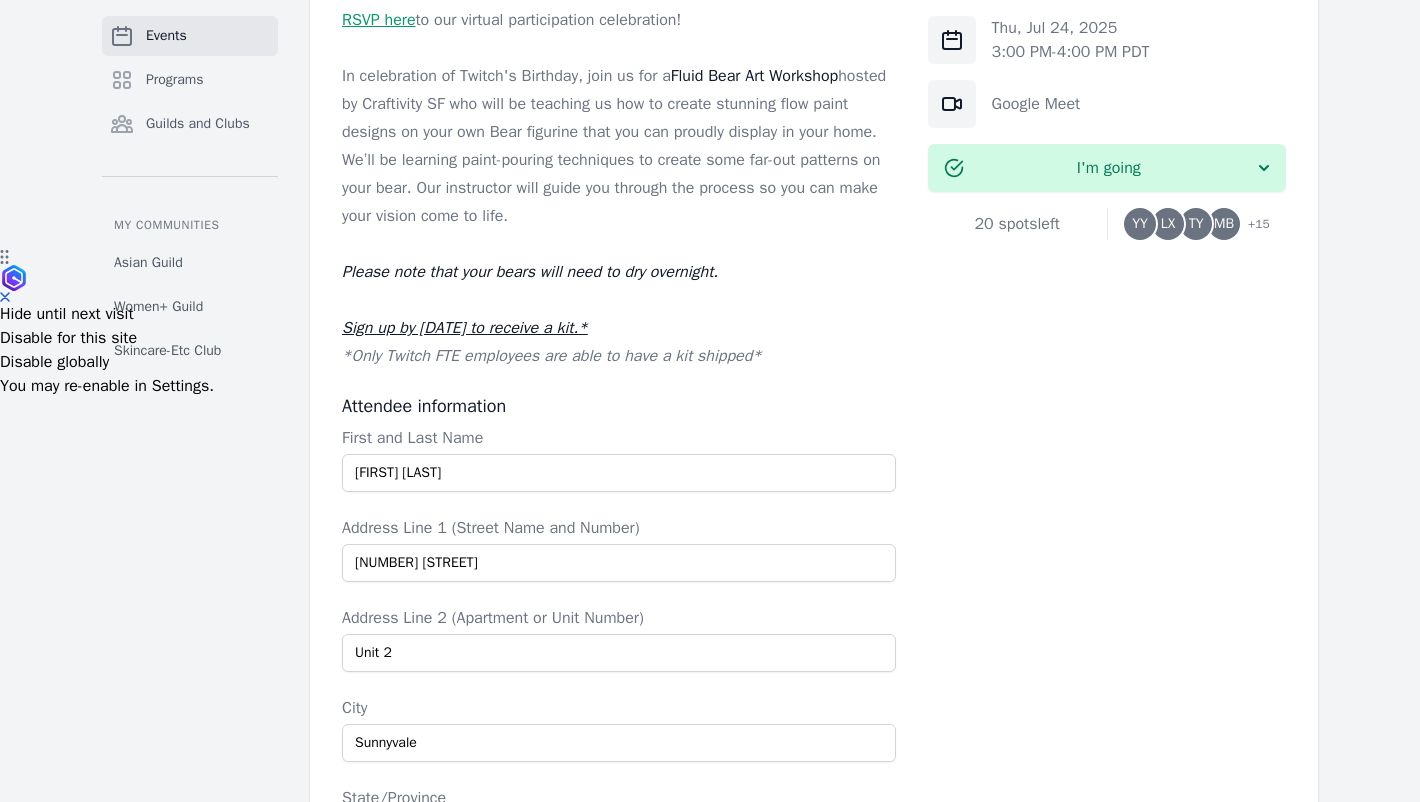 scroll, scrollTop: 0, scrollLeft: 0, axis: both 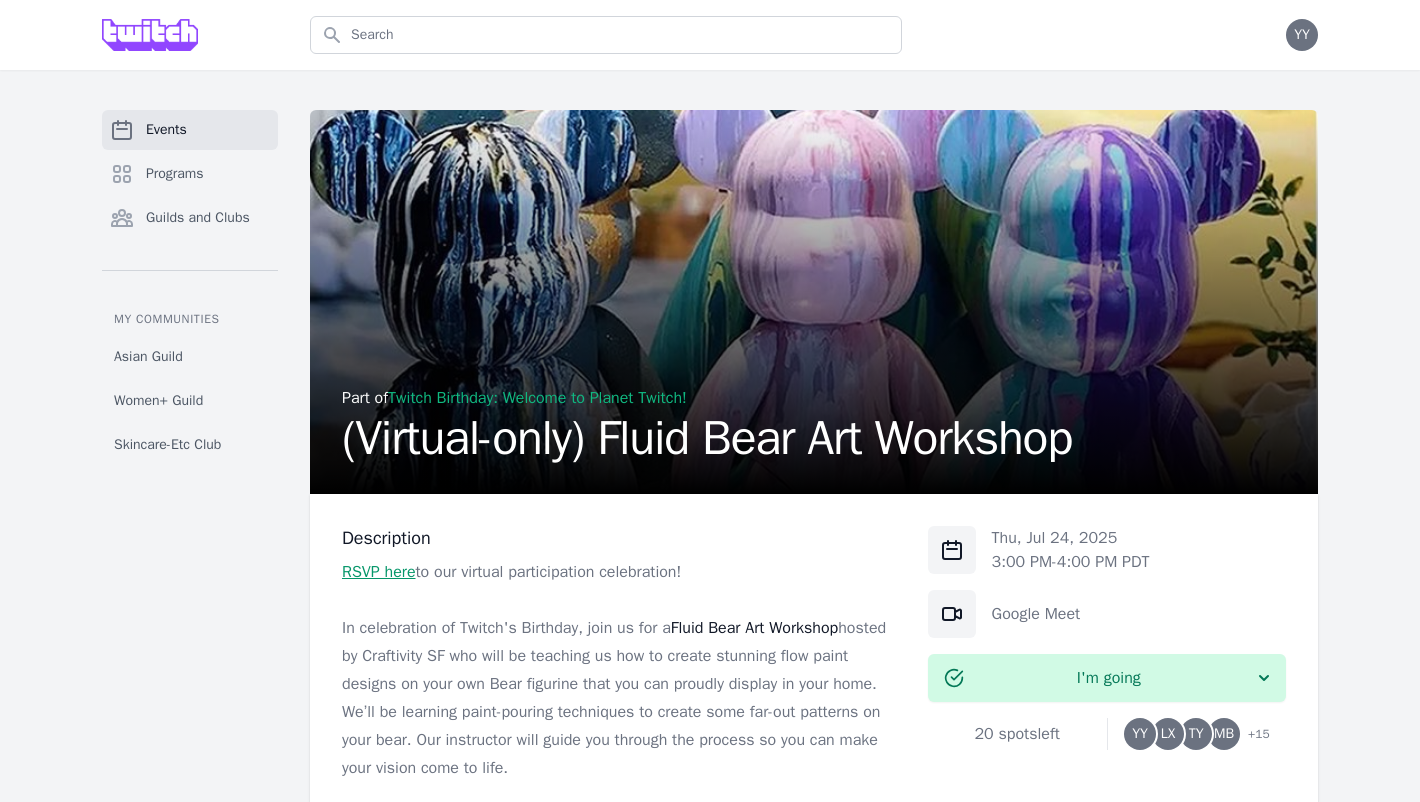 click on "Programs" at bounding box center [175, 174] 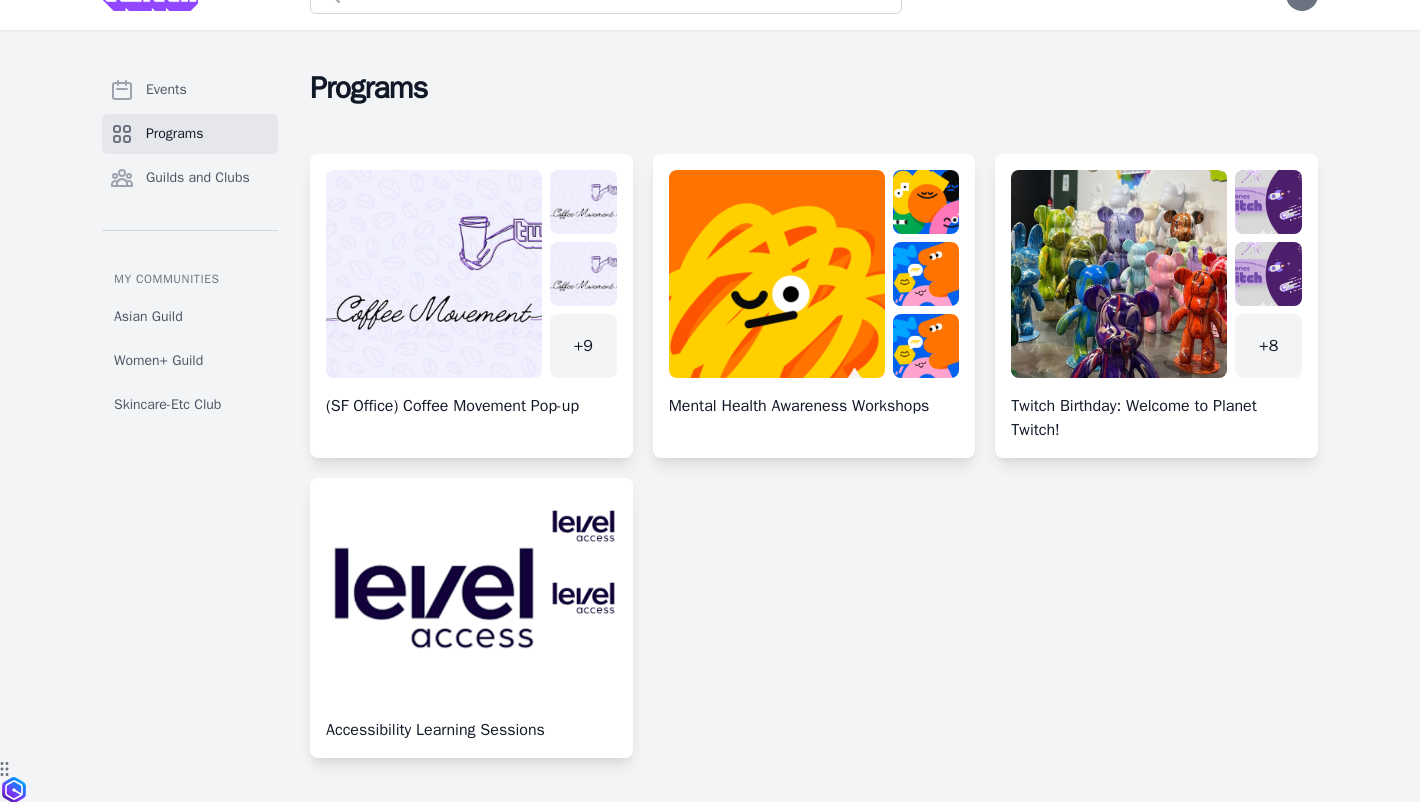 scroll, scrollTop: 44, scrollLeft: 0, axis: vertical 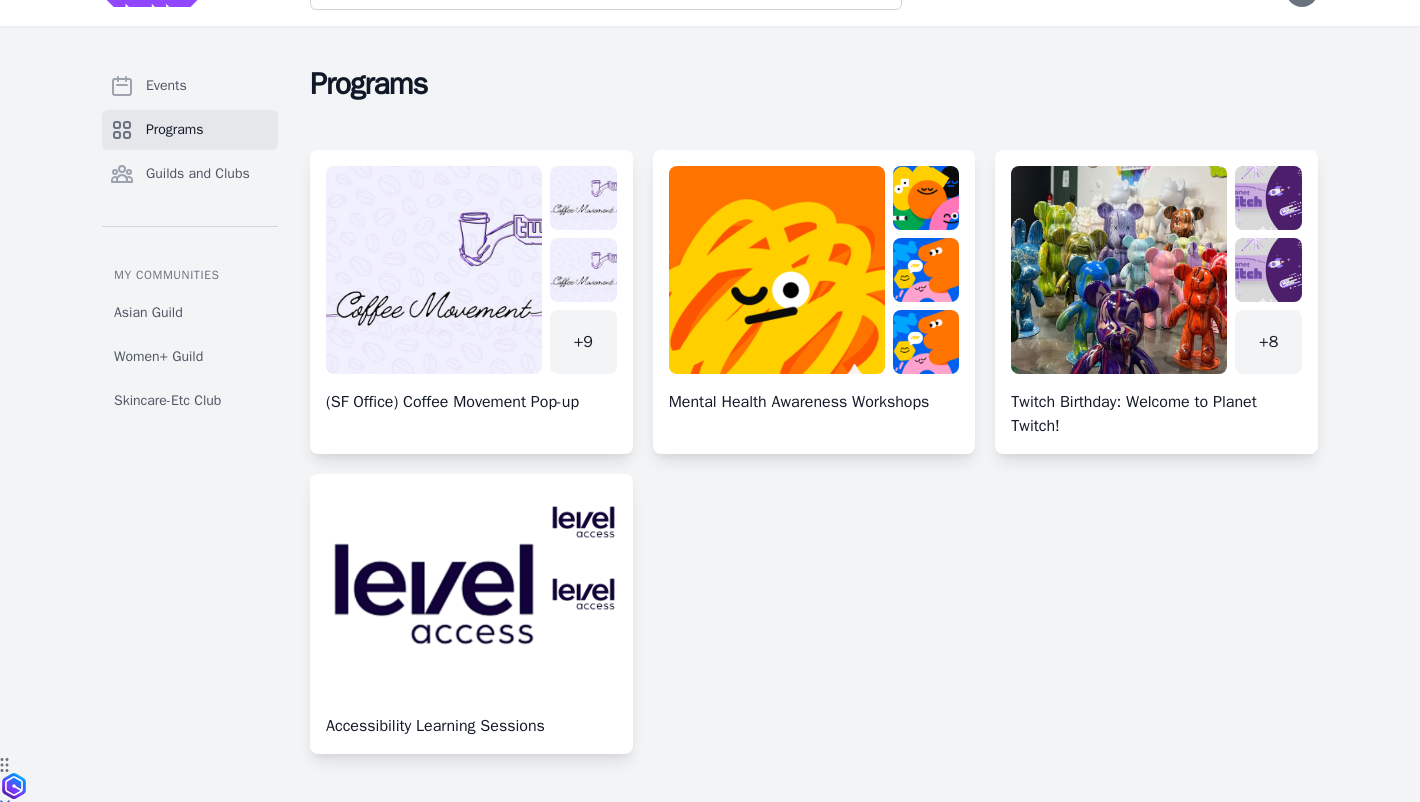 click at bounding box center [814, 310] 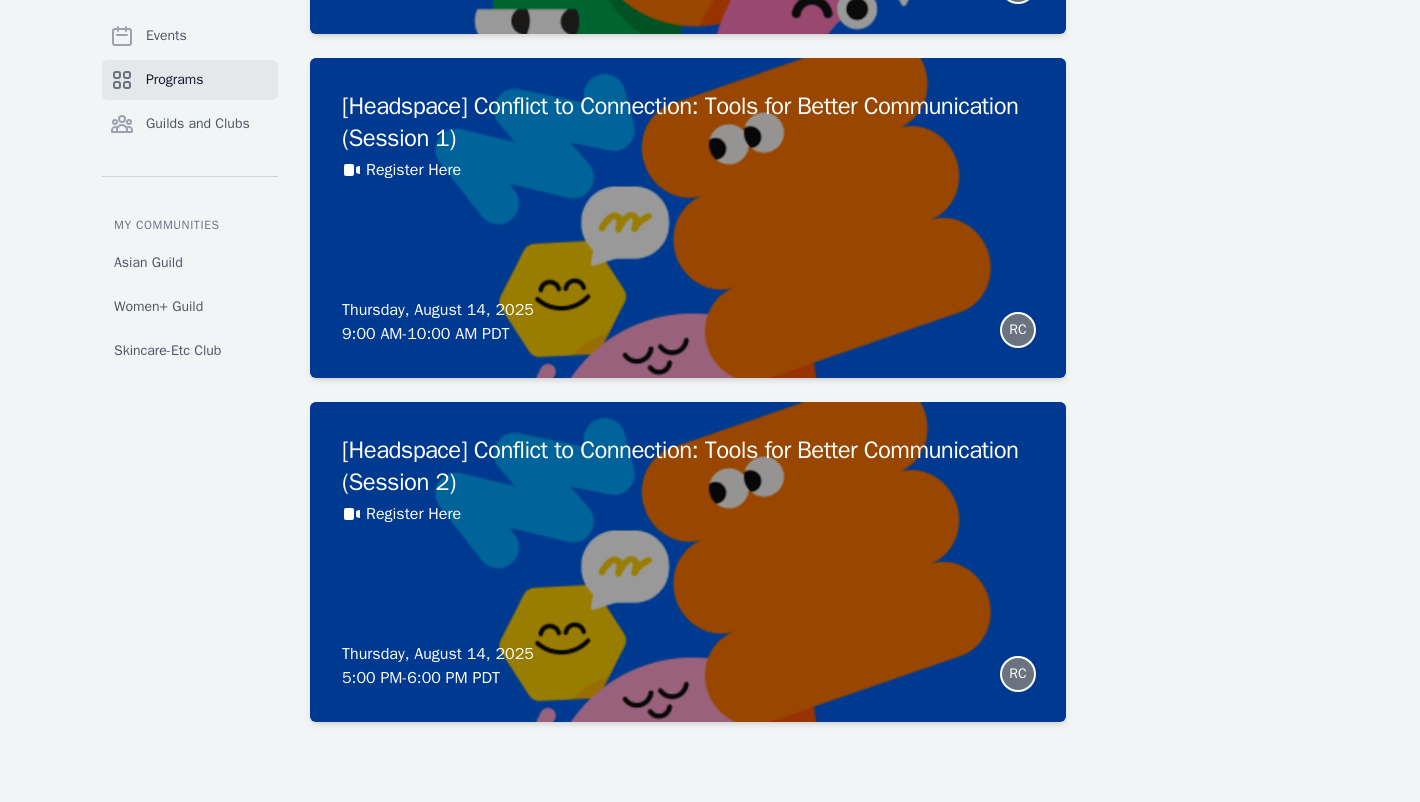 scroll, scrollTop: 0, scrollLeft: 0, axis: both 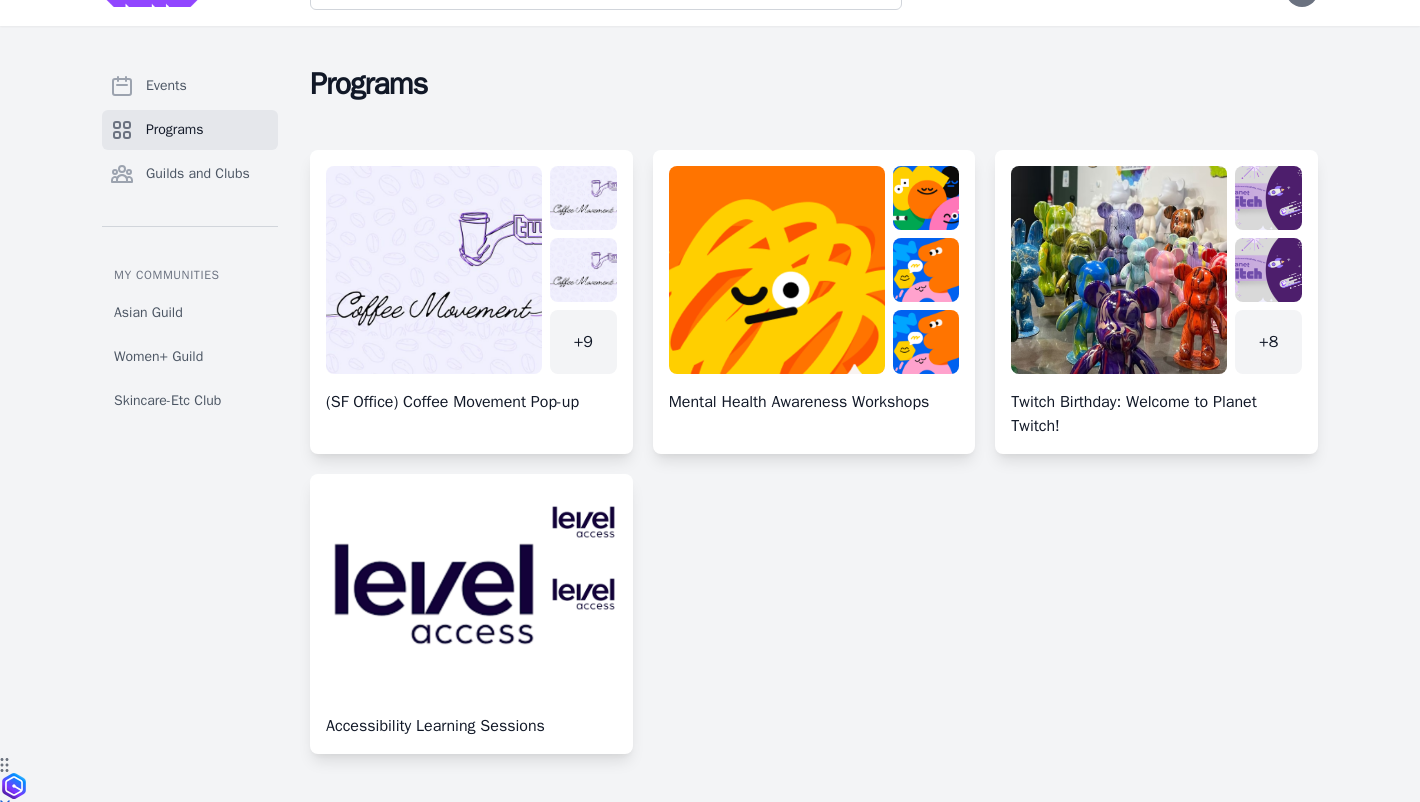 click on "Guilds and Clubs" at bounding box center [190, 174] 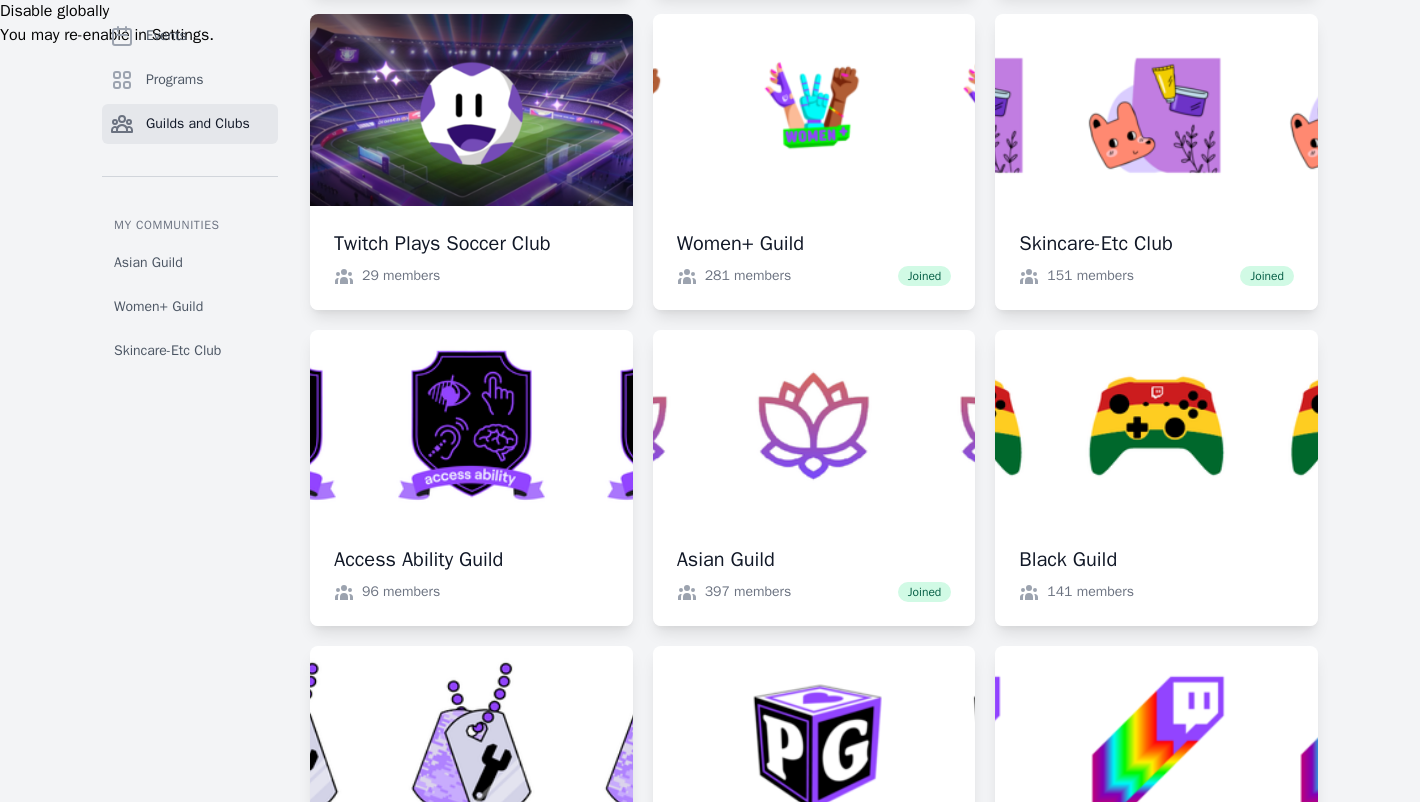 scroll, scrollTop: 855, scrollLeft: 0, axis: vertical 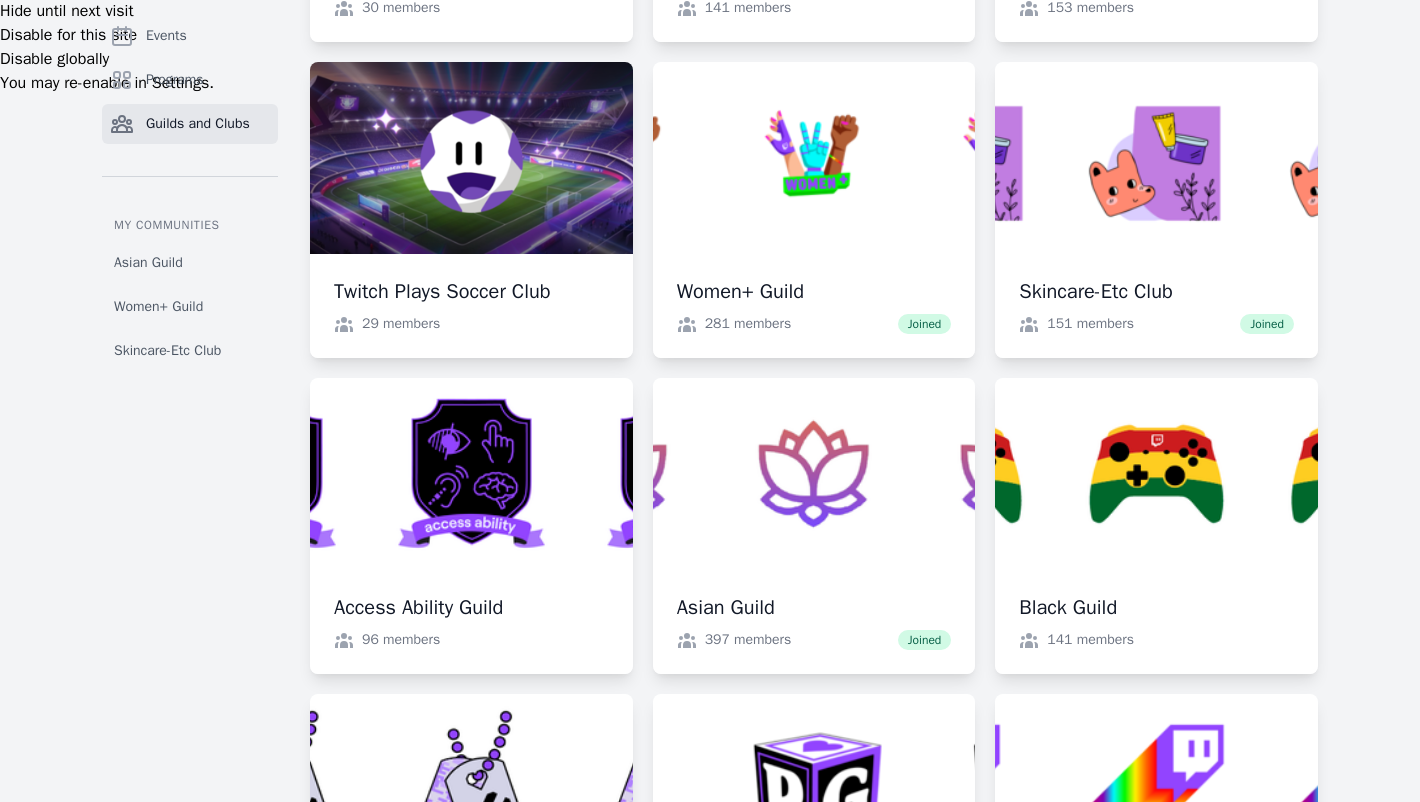 click on "Programs" at bounding box center (175, 80) 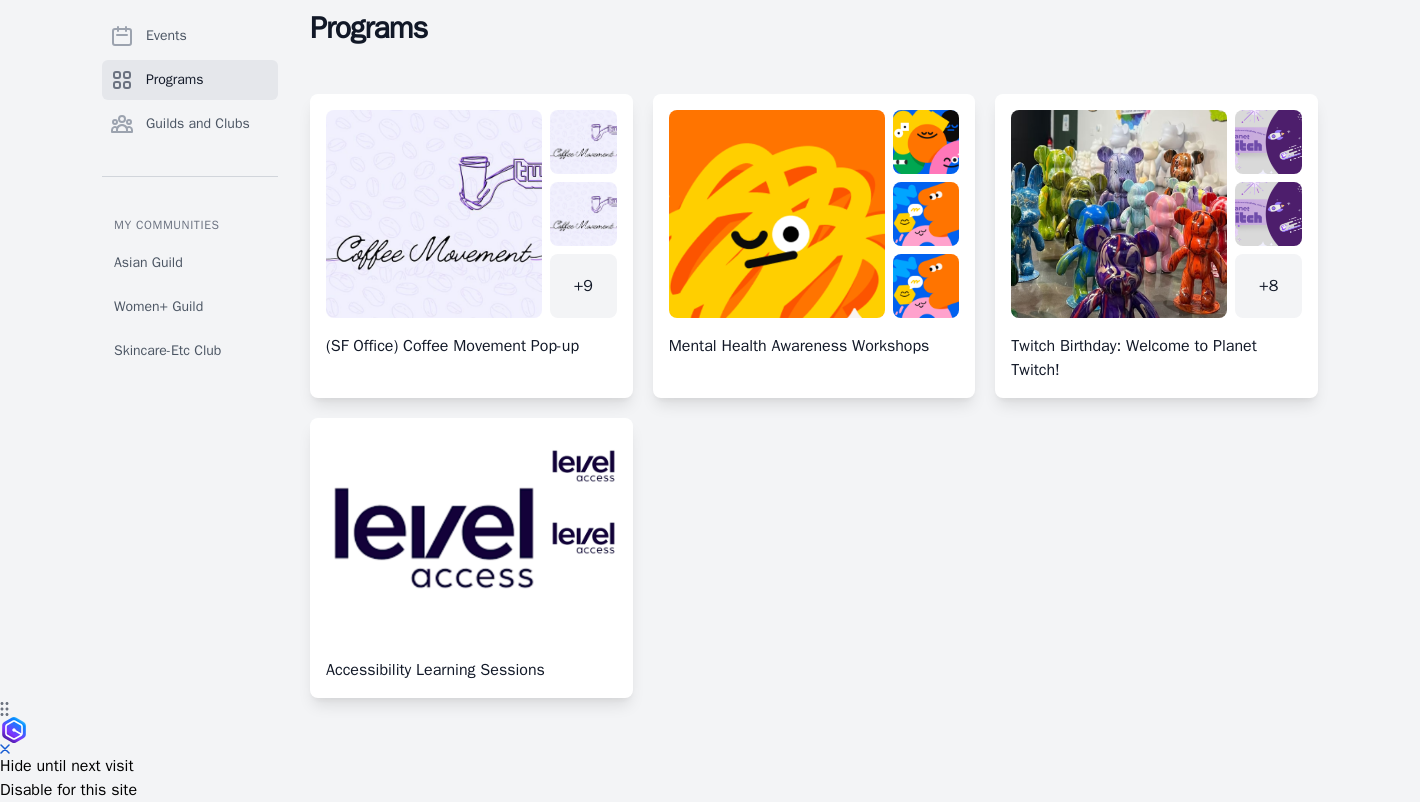 scroll, scrollTop: 44, scrollLeft: 0, axis: vertical 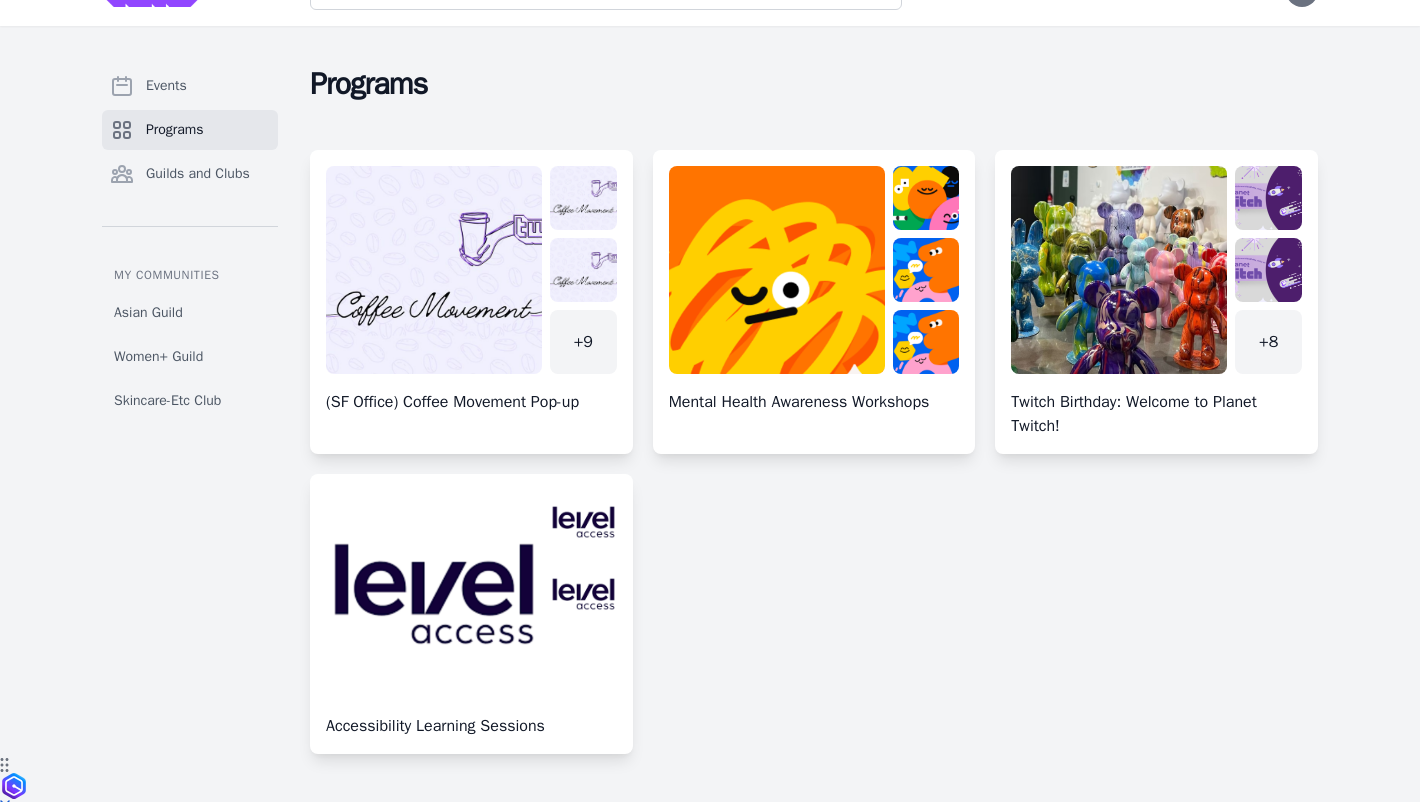 click at bounding box center (1156, 310) 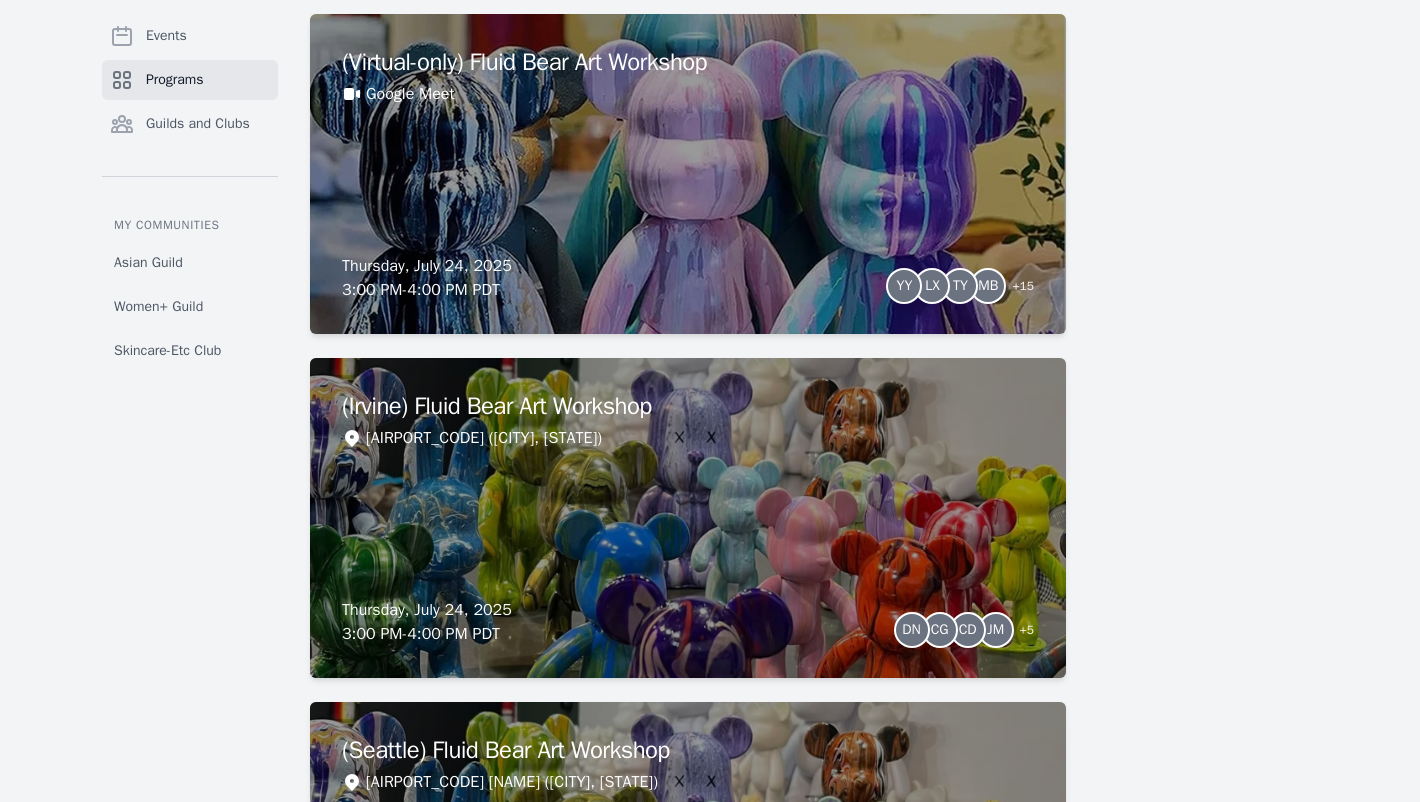 scroll, scrollTop: 1734, scrollLeft: 0, axis: vertical 